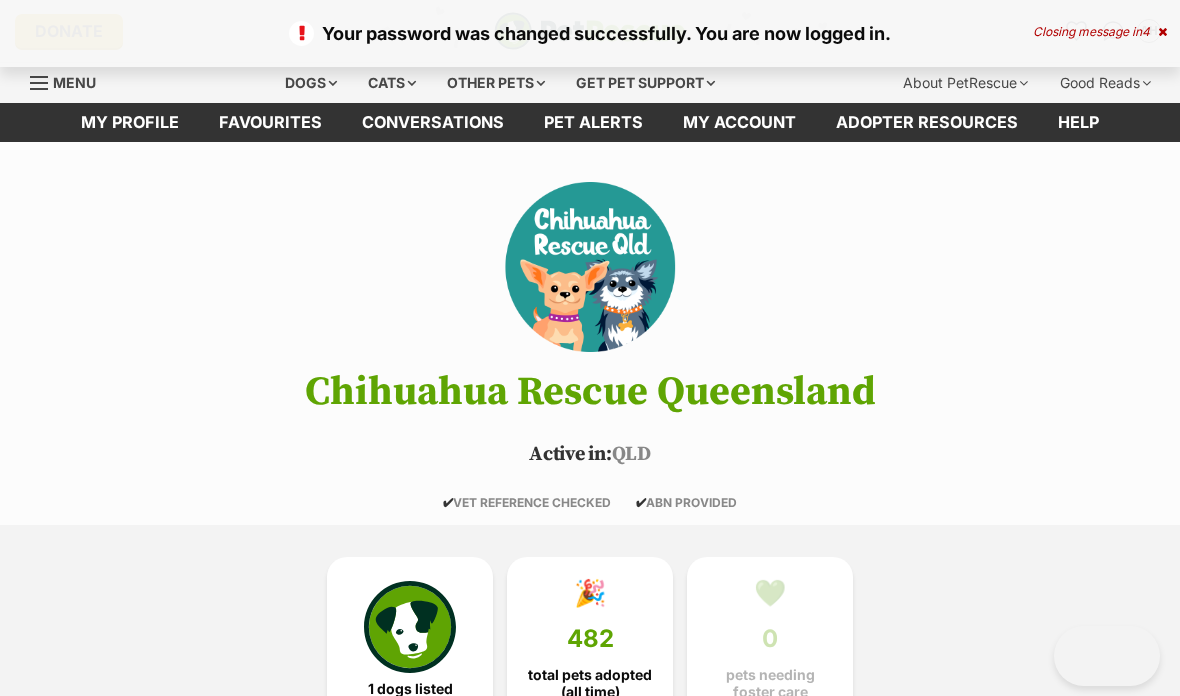 scroll, scrollTop: 0, scrollLeft: 0, axis: both 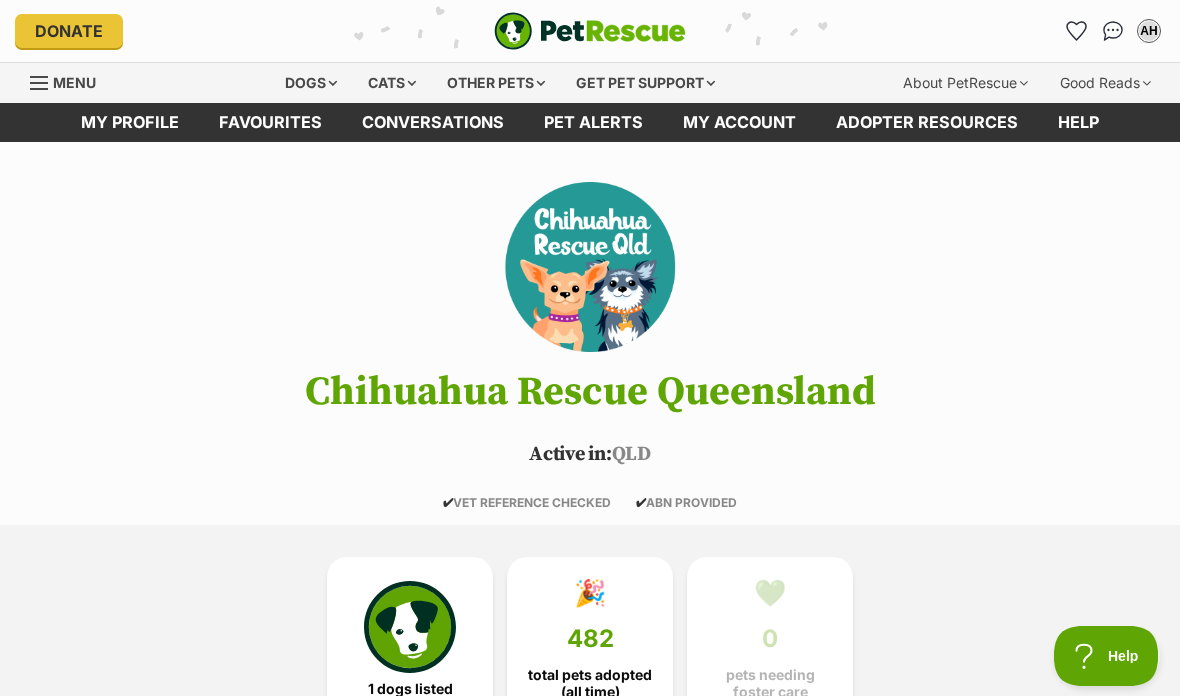 click on "Dogs" at bounding box center (311, 83) 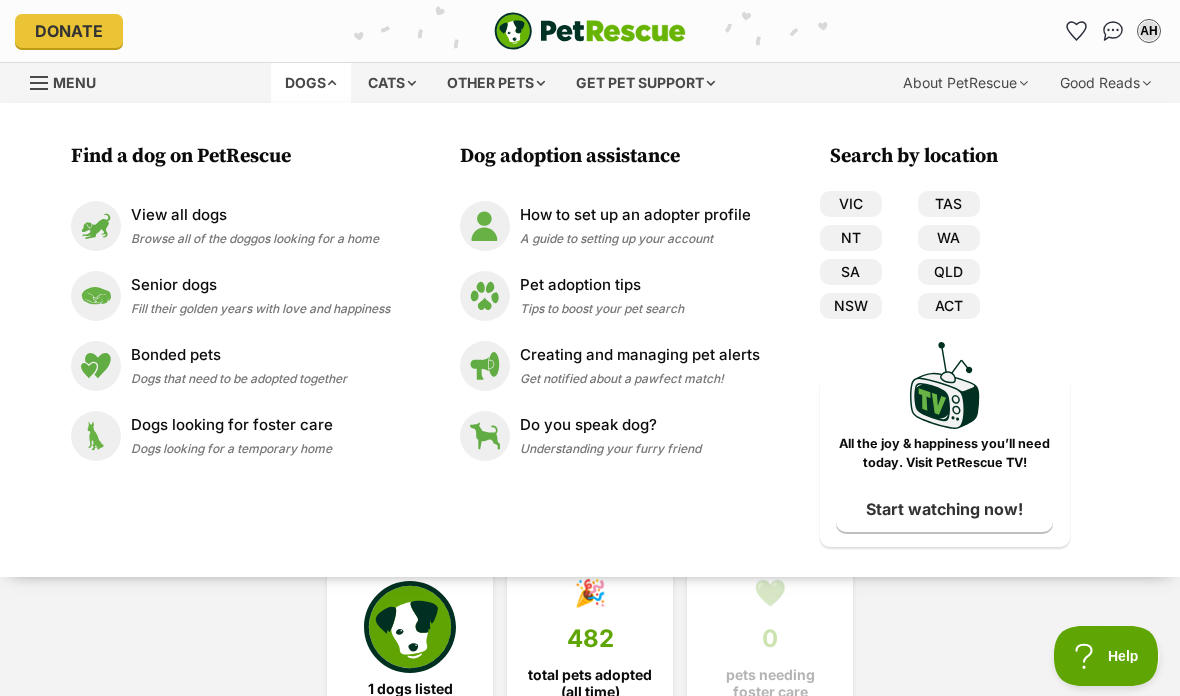click on "View all dogs" at bounding box center [255, 215] 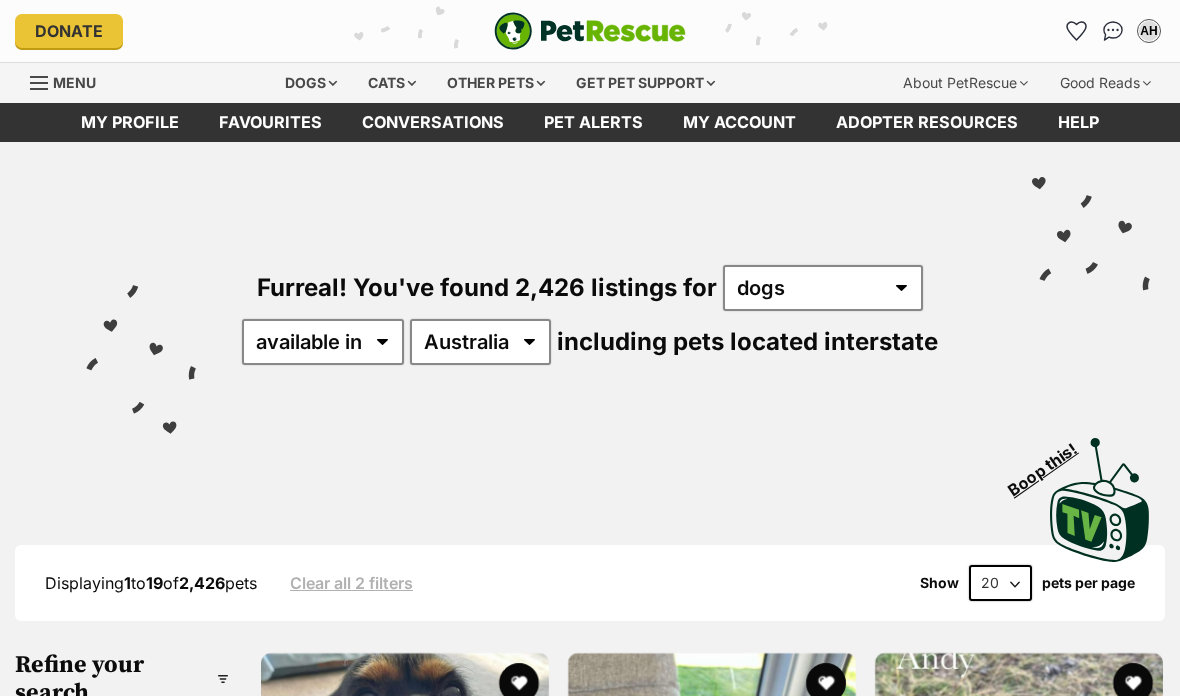 scroll, scrollTop: 0, scrollLeft: 0, axis: both 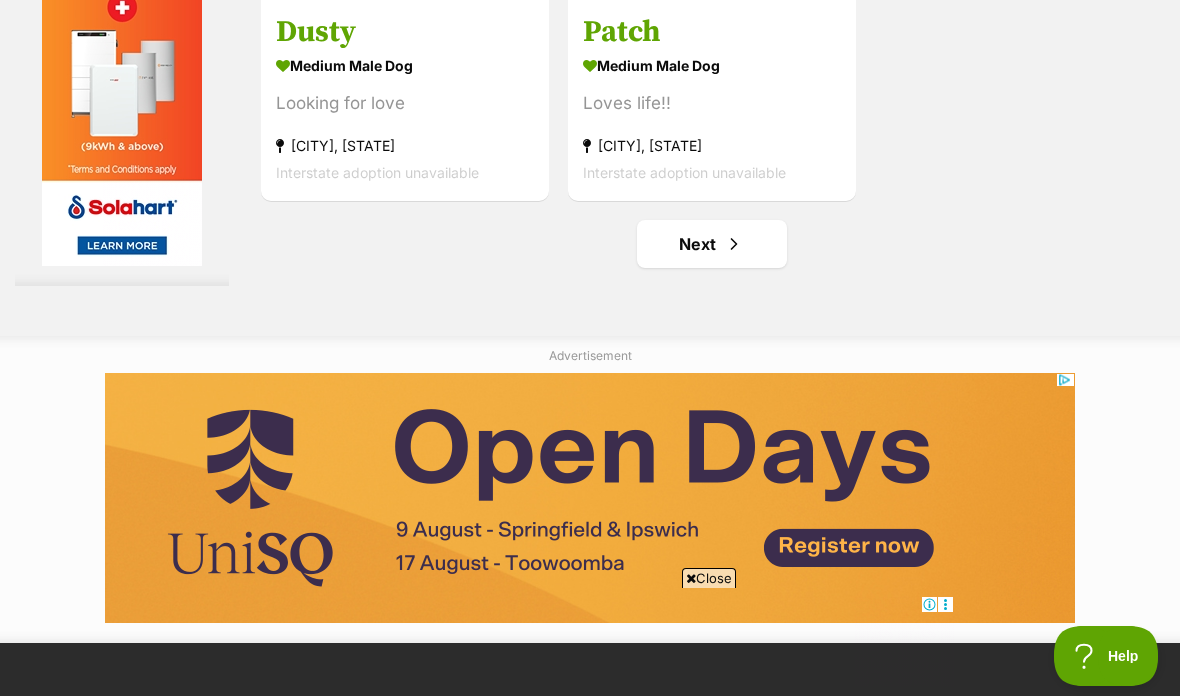 click on "Next" at bounding box center [712, 244] 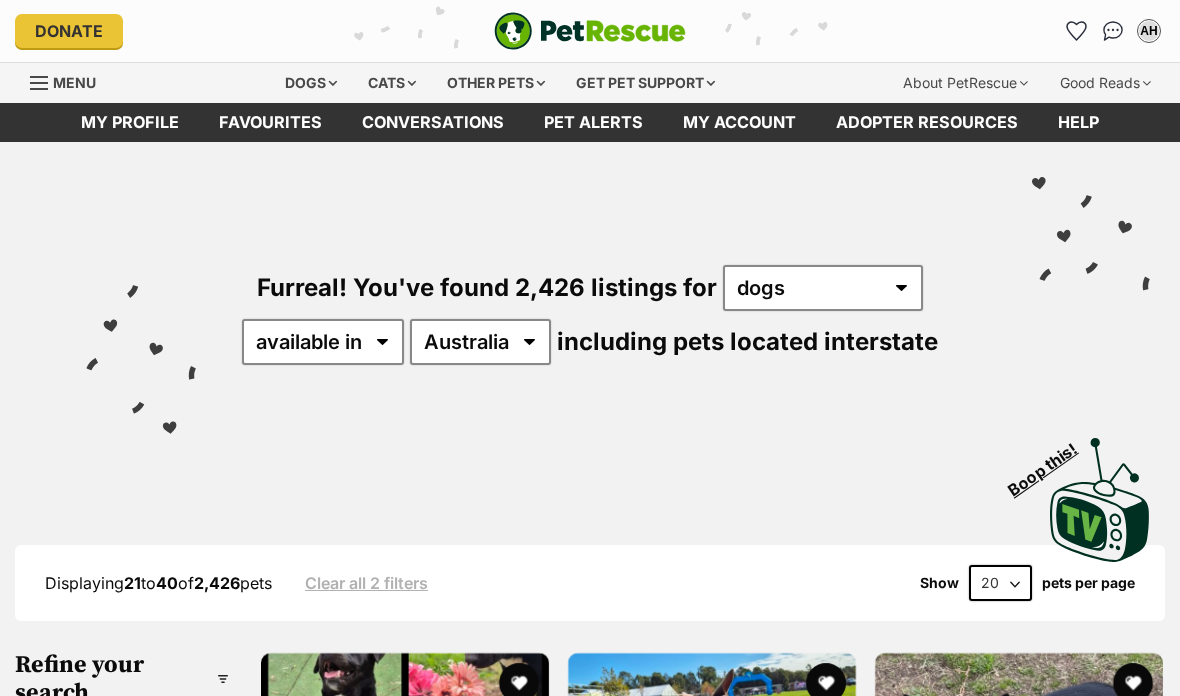 scroll, scrollTop: 0, scrollLeft: 0, axis: both 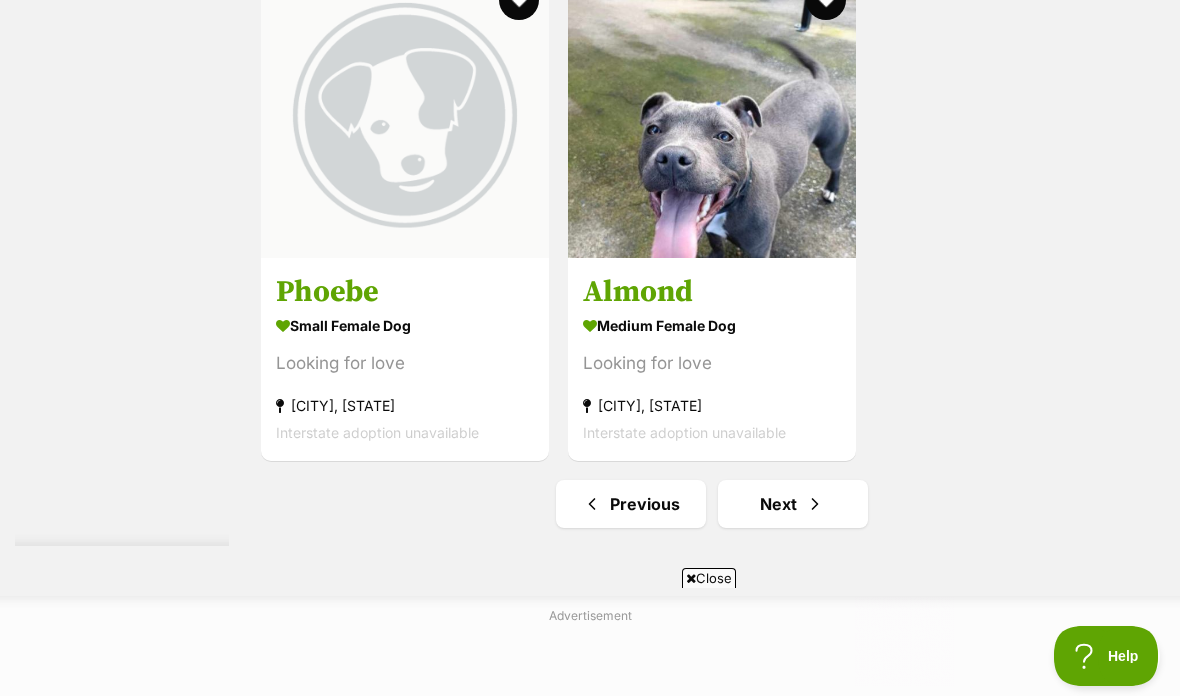 click on "Phoebe" at bounding box center (405, 291) 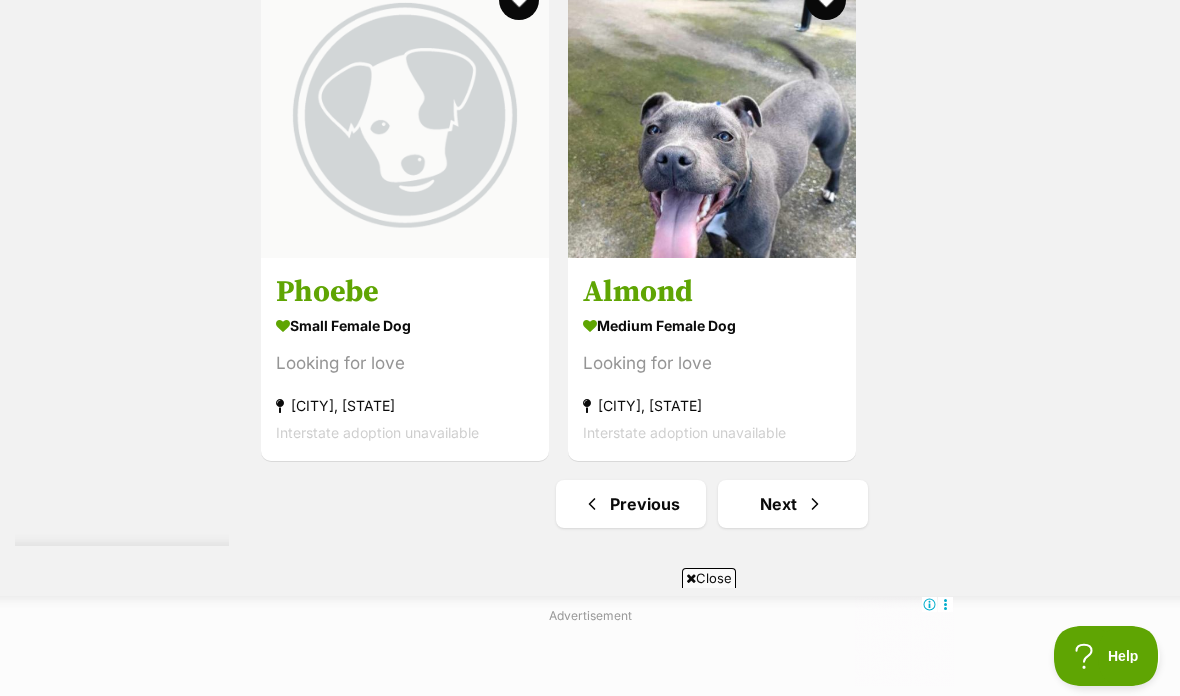 scroll, scrollTop: 4007, scrollLeft: 0, axis: vertical 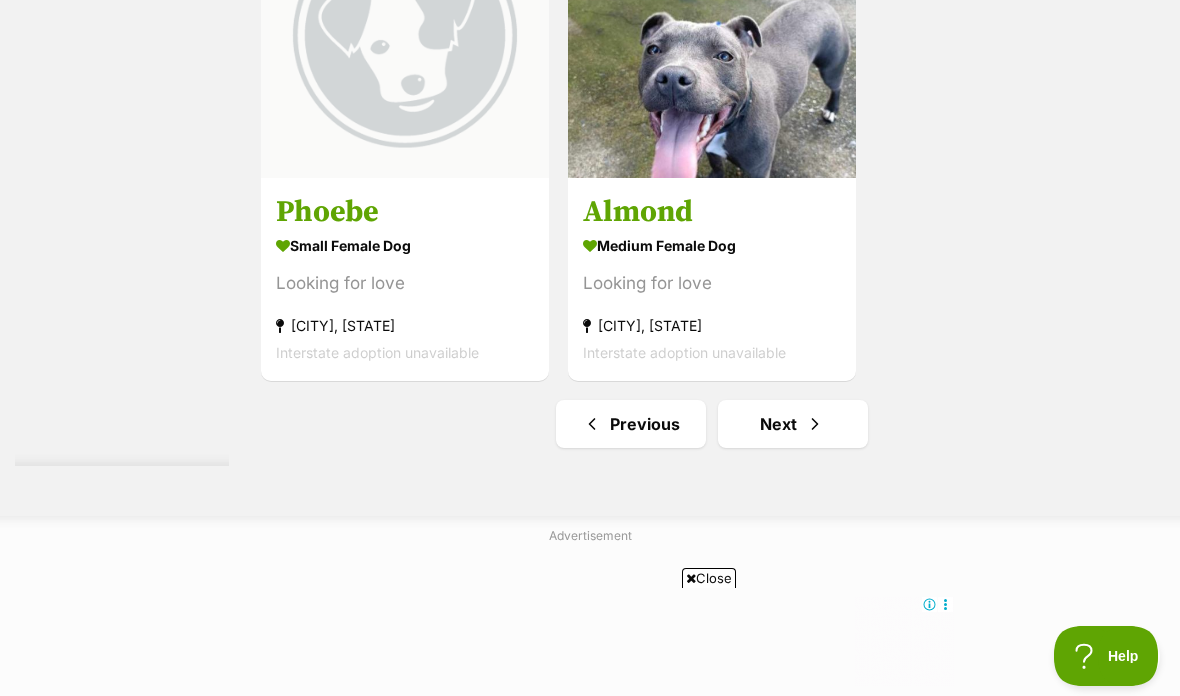 click on "Next" at bounding box center [793, 424] 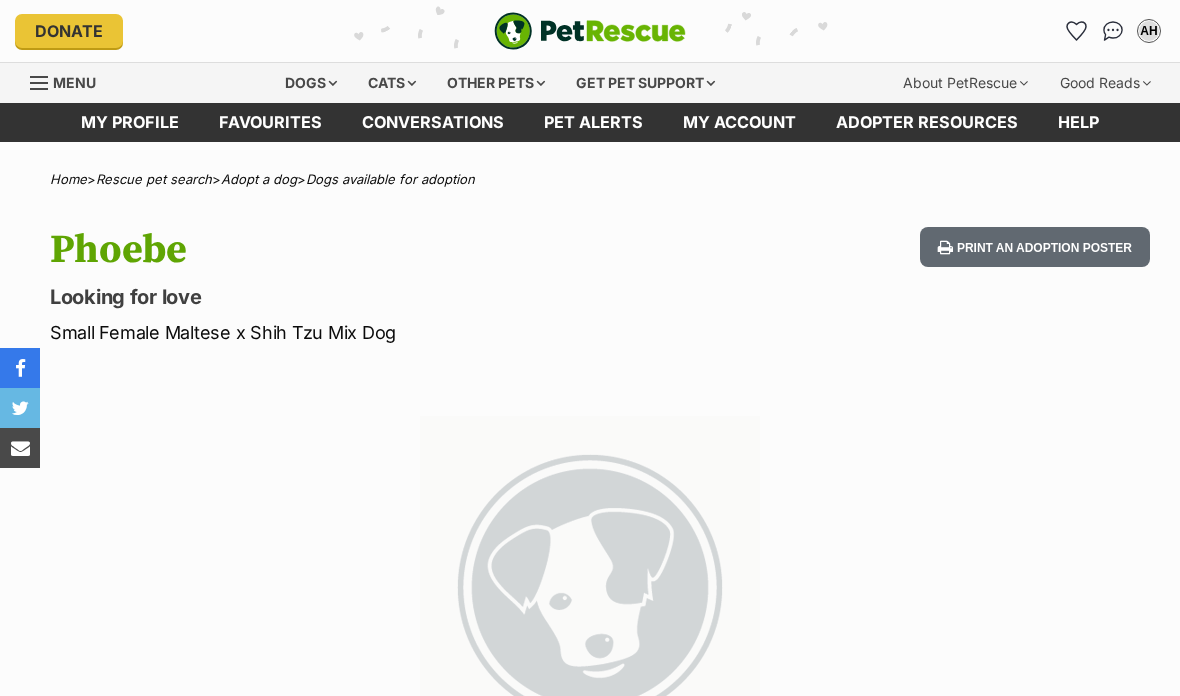scroll, scrollTop: 0, scrollLeft: 0, axis: both 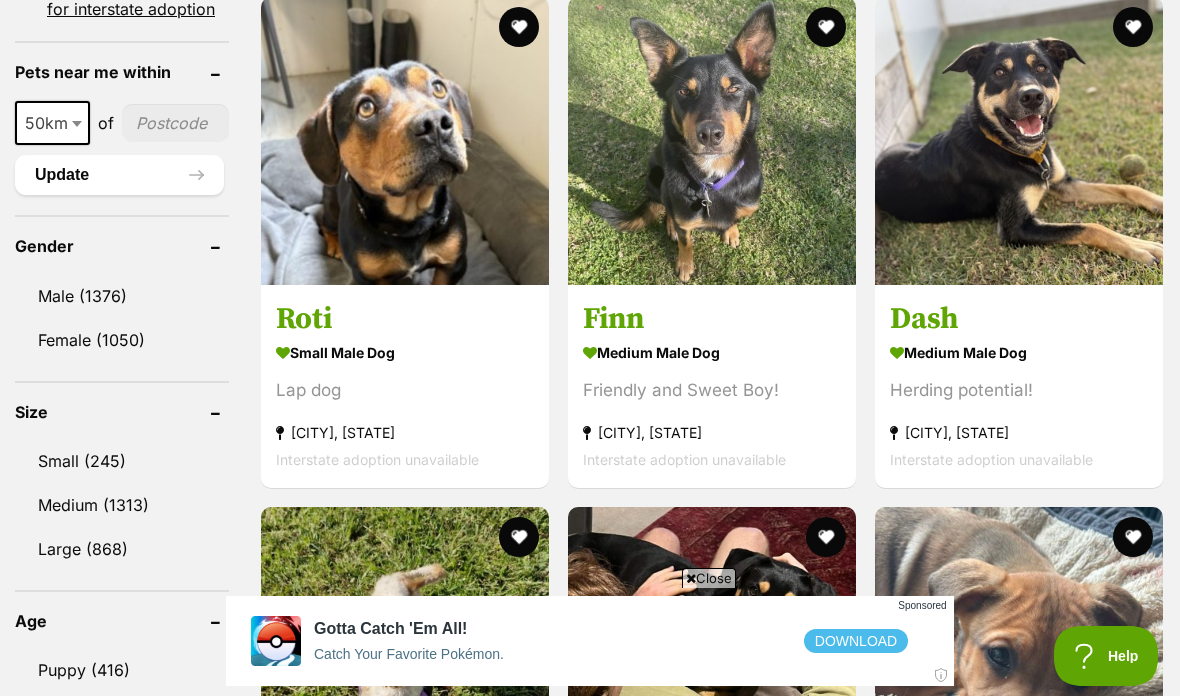 click at bounding box center (405, 141) 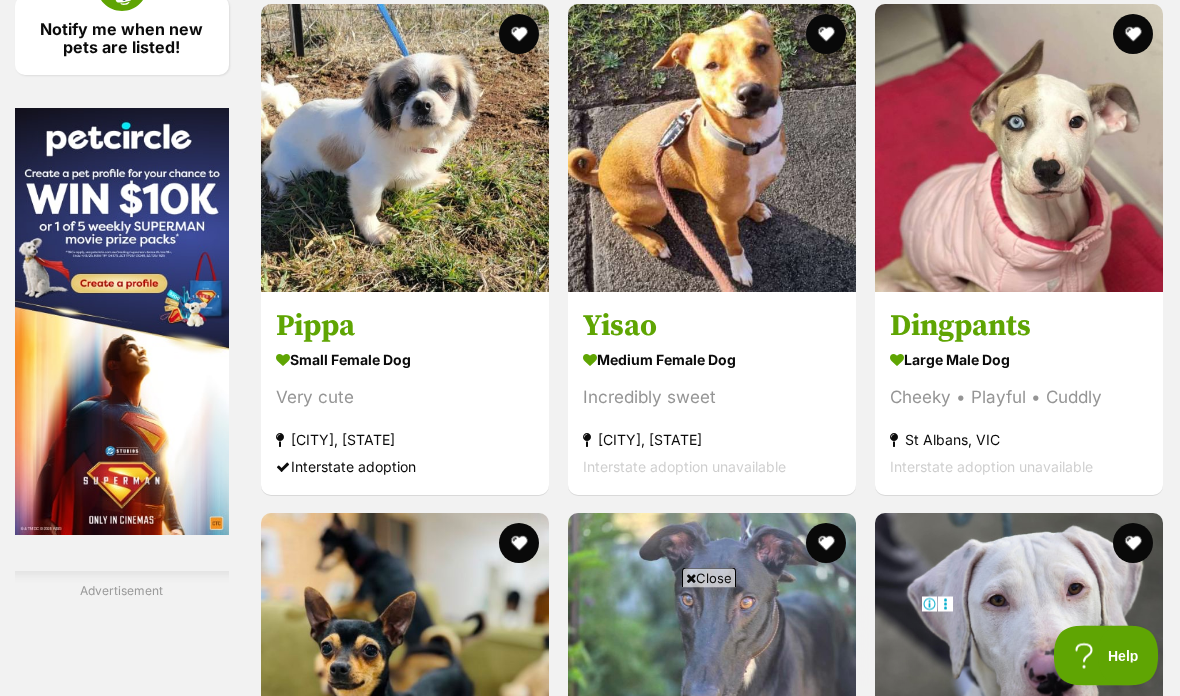 scroll, scrollTop: 3061, scrollLeft: 0, axis: vertical 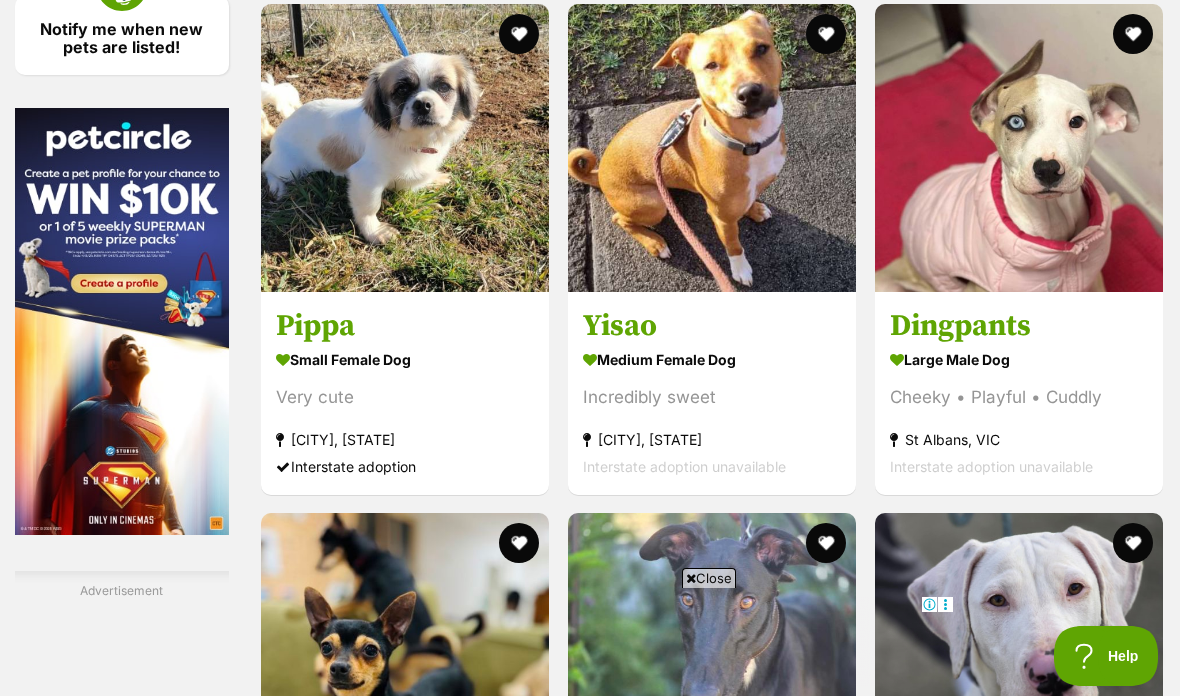 click on "Pippa
small female Dog
Very cute
Kunama, NSW
Interstate adoption" at bounding box center [405, 392] 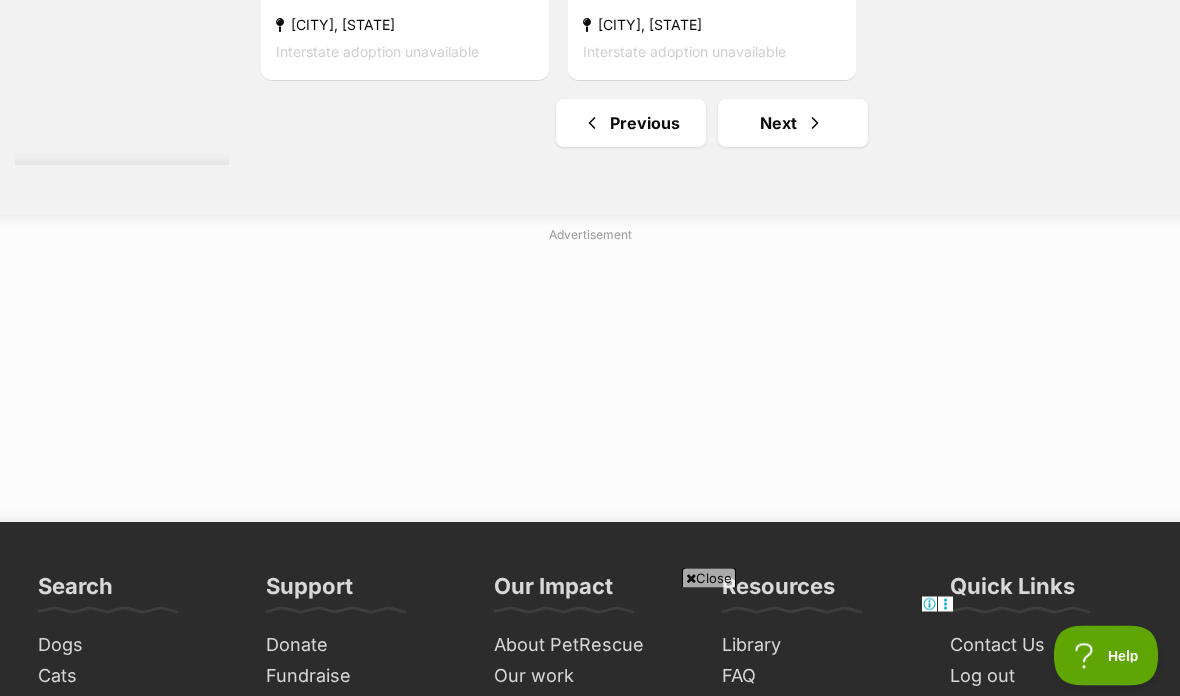 scroll, scrollTop: 4495, scrollLeft: 0, axis: vertical 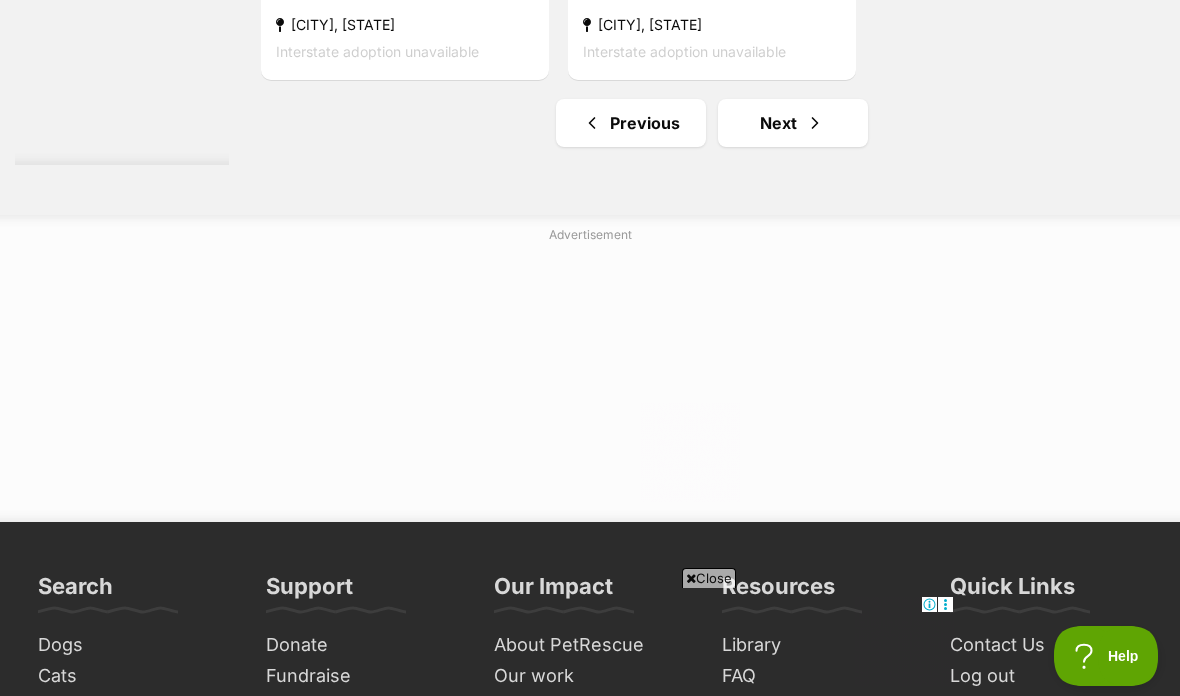 click on "Next" at bounding box center (793, 123) 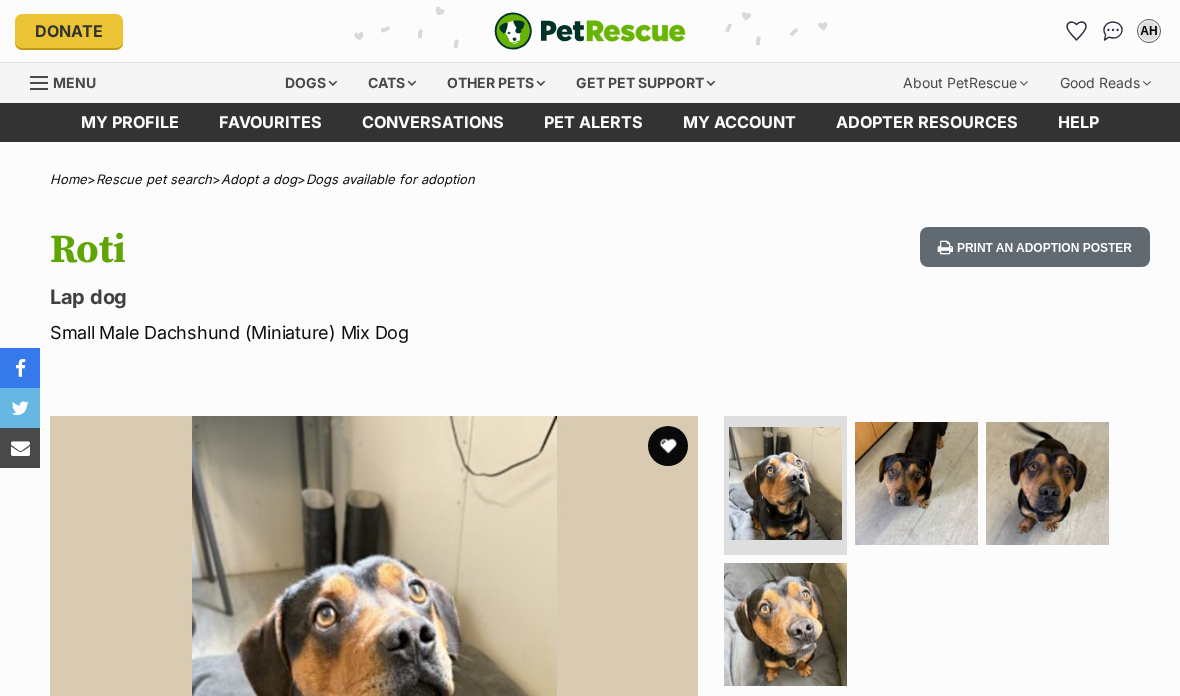 scroll, scrollTop: 0, scrollLeft: 0, axis: both 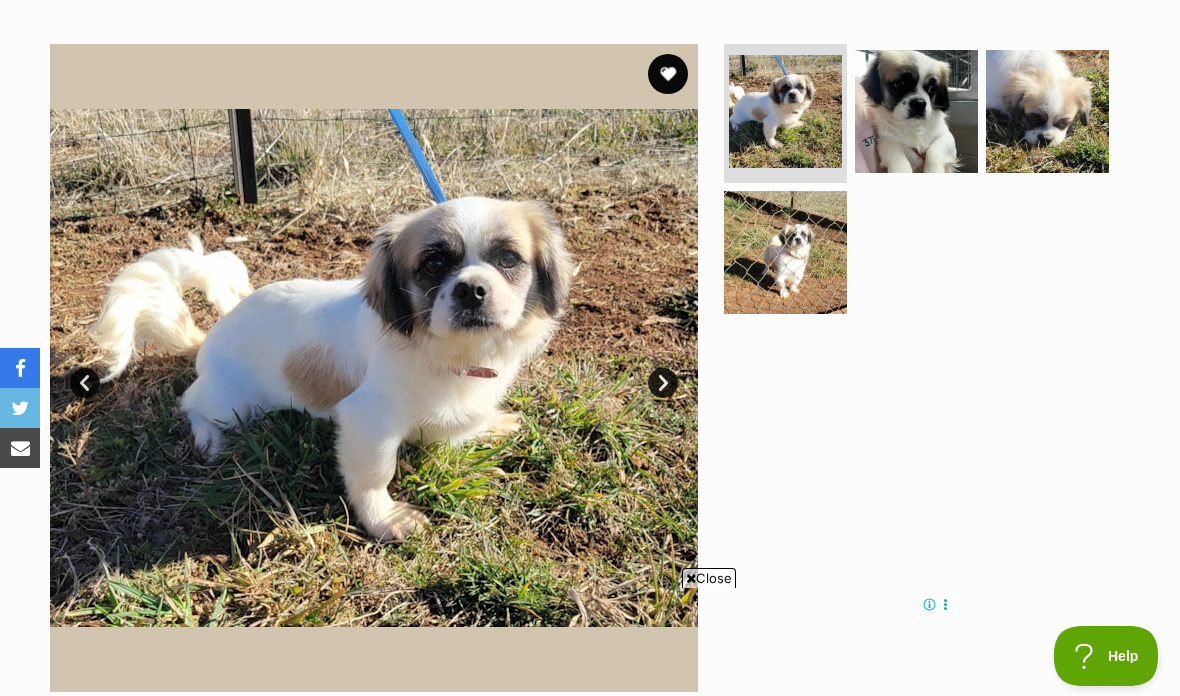 click at bounding box center (785, 252) 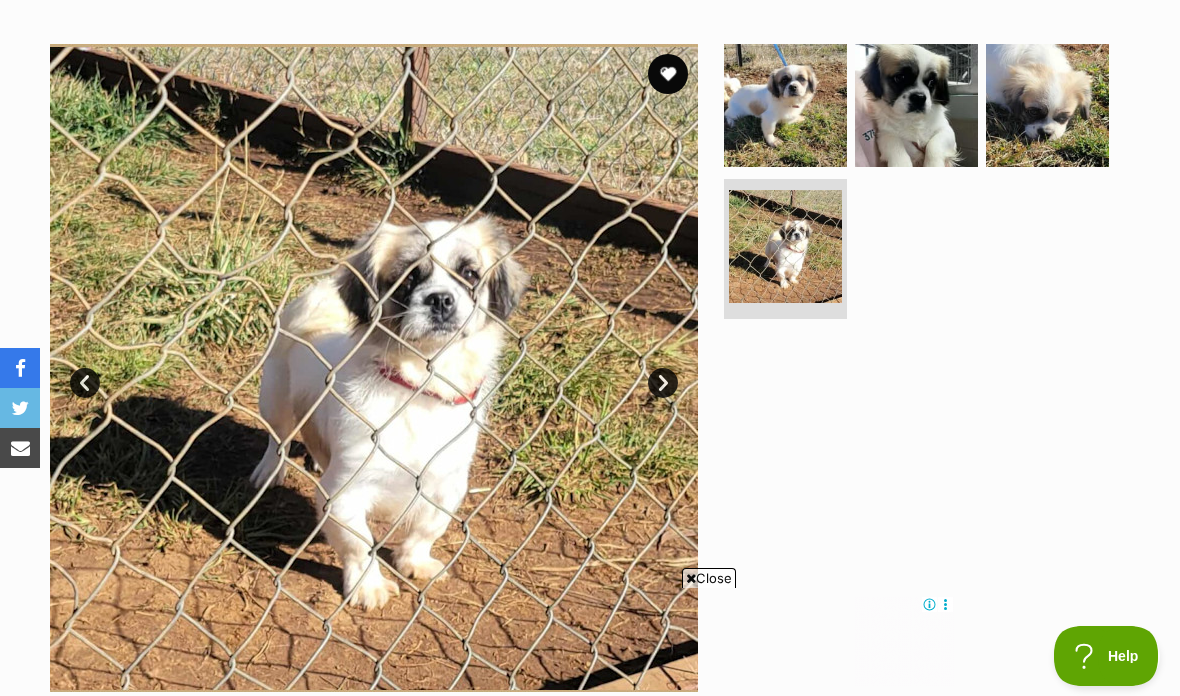 click at bounding box center [916, 105] 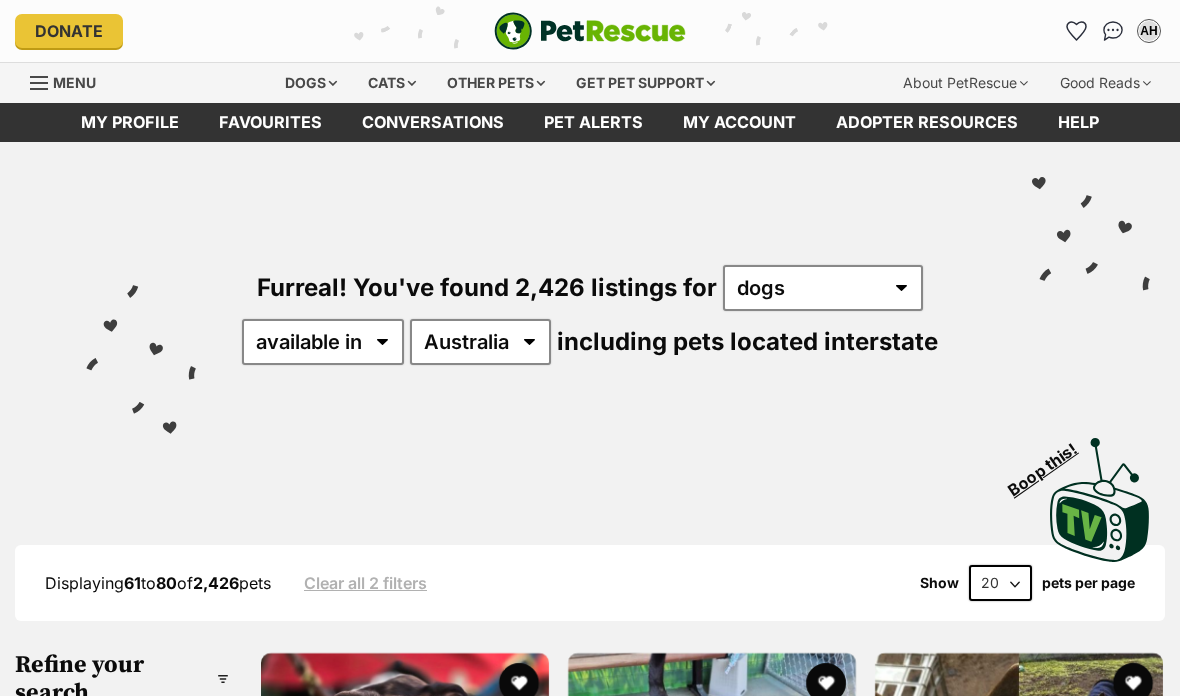 scroll, scrollTop: 0, scrollLeft: 0, axis: both 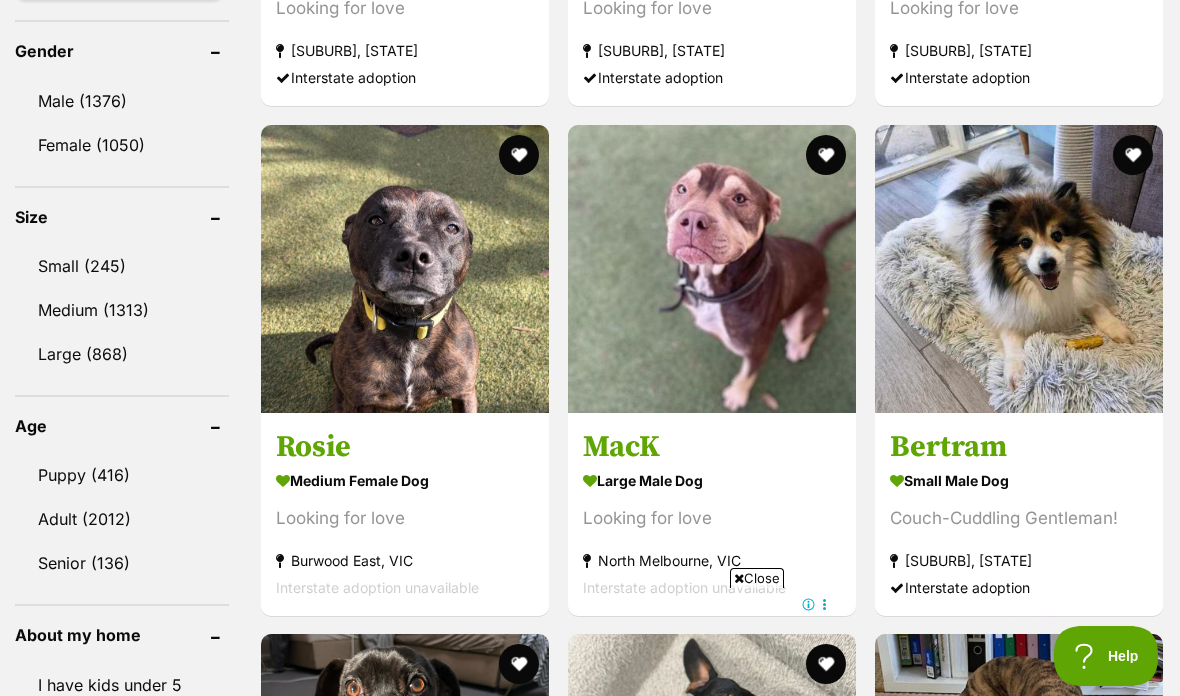 click at bounding box center (1019, 269) 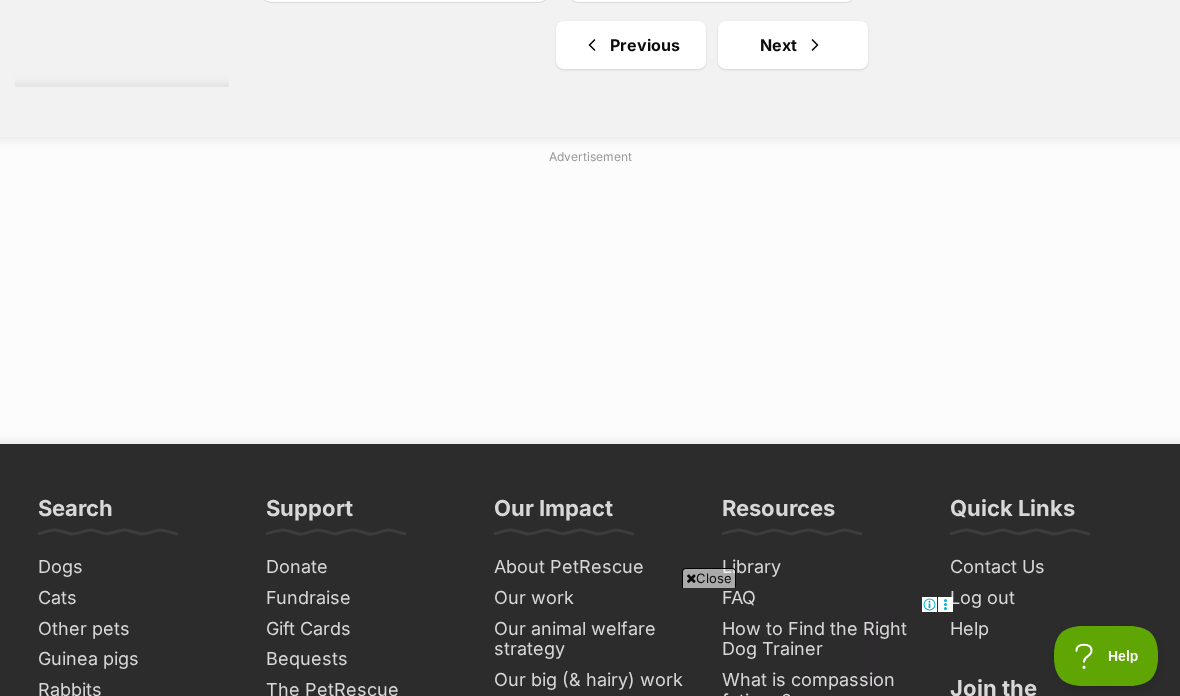 scroll, scrollTop: 4375, scrollLeft: 0, axis: vertical 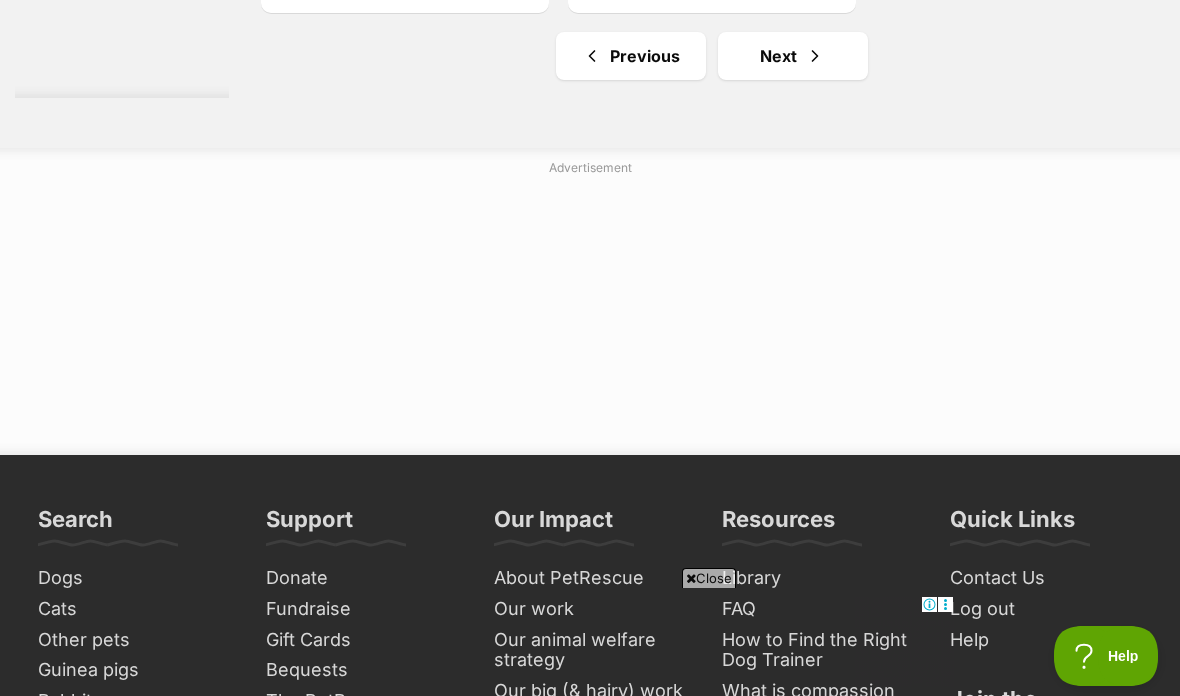 click on "Next" at bounding box center (793, 56) 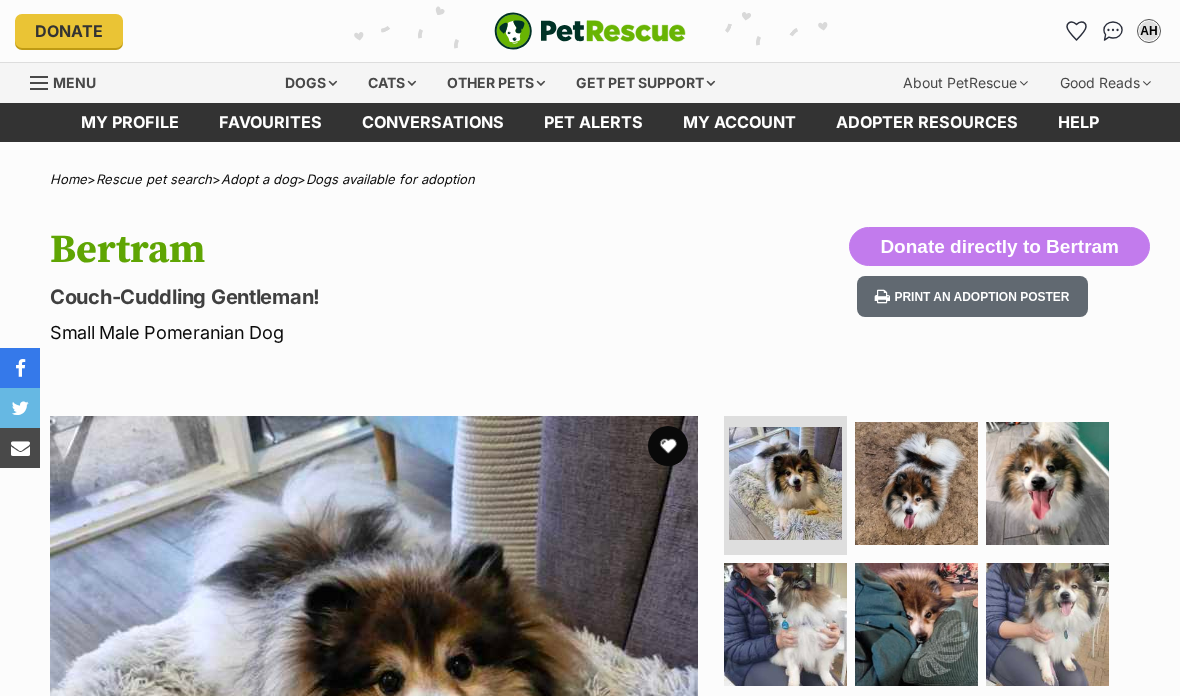 scroll, scrollTop: 0, scrollLeft: 0, axis: both 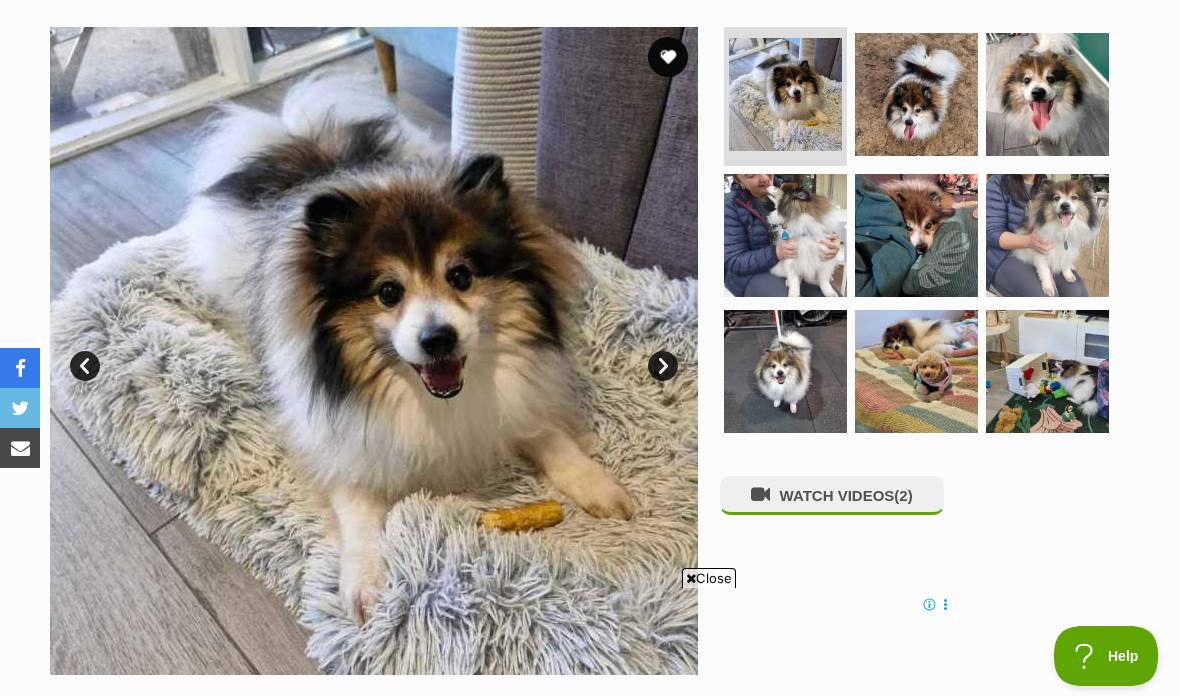 click at bounding box center [785, 371] 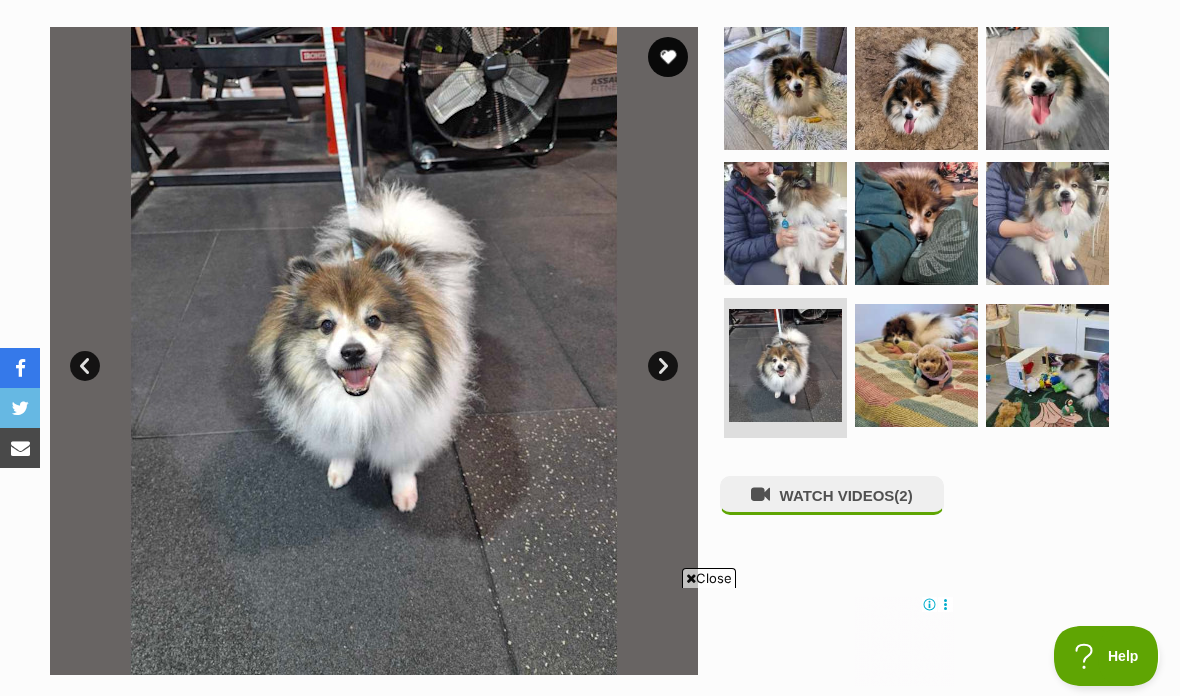 click at bounding box center [785, 88] 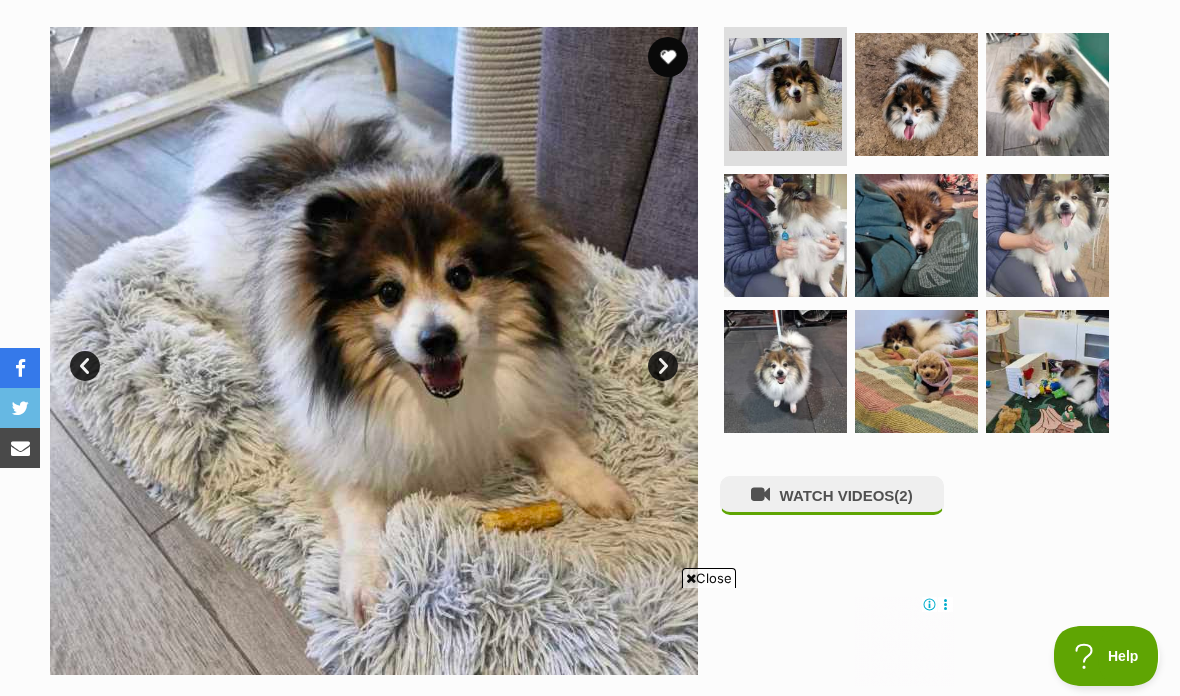 click at bounding box center [916, 94] 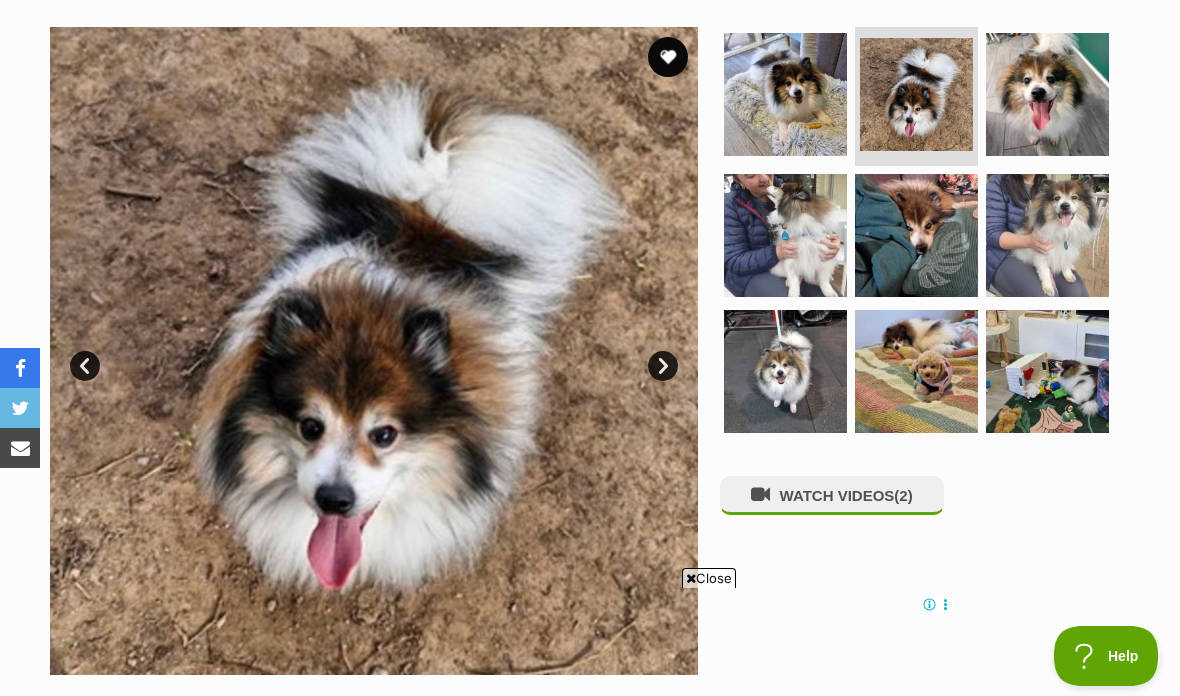 click at bounding box center [1047, 94] 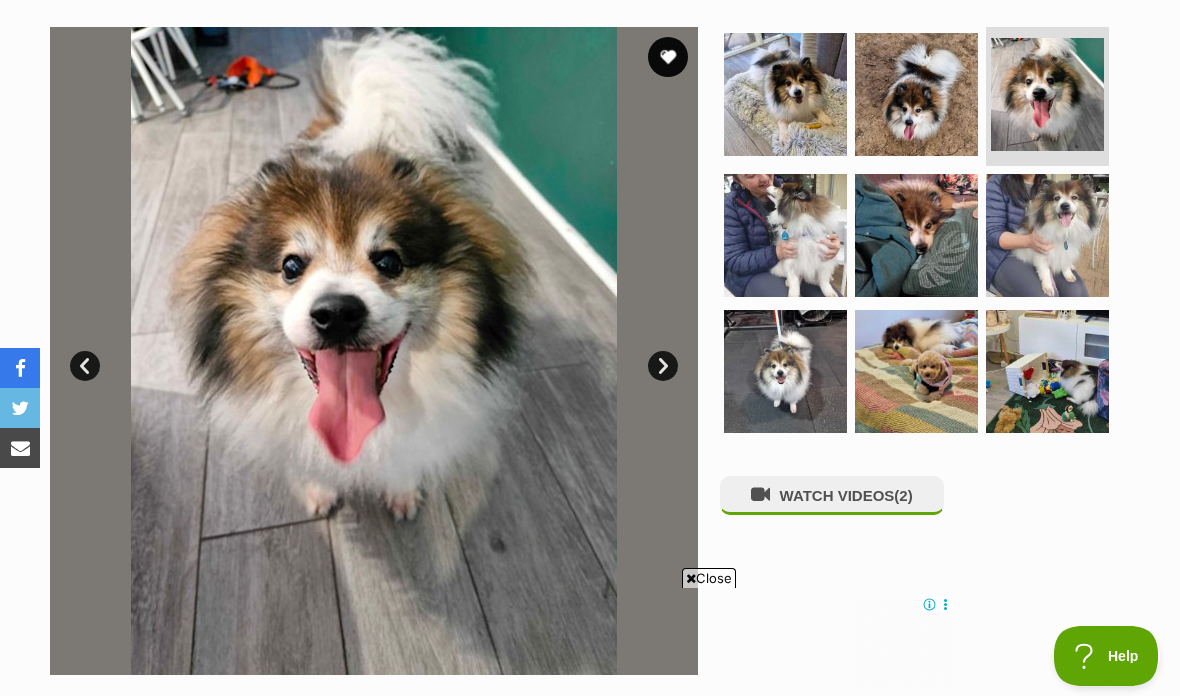 click at bounding box center [785, 235] 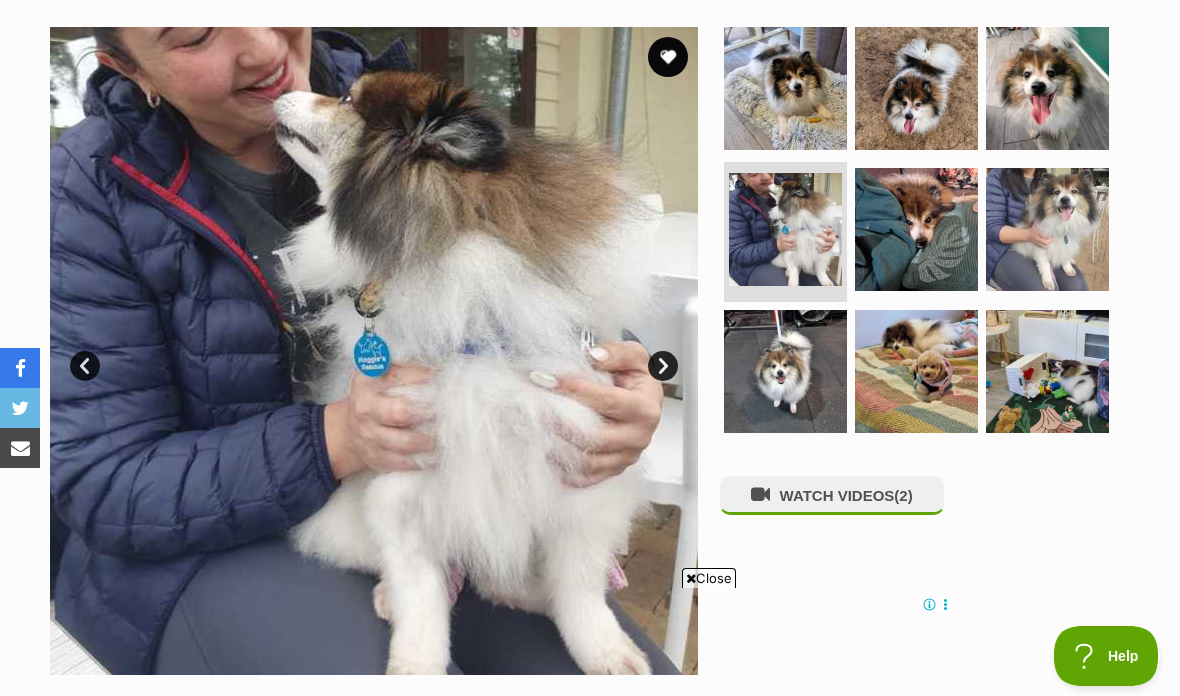 click at bounding box center (916, 229) 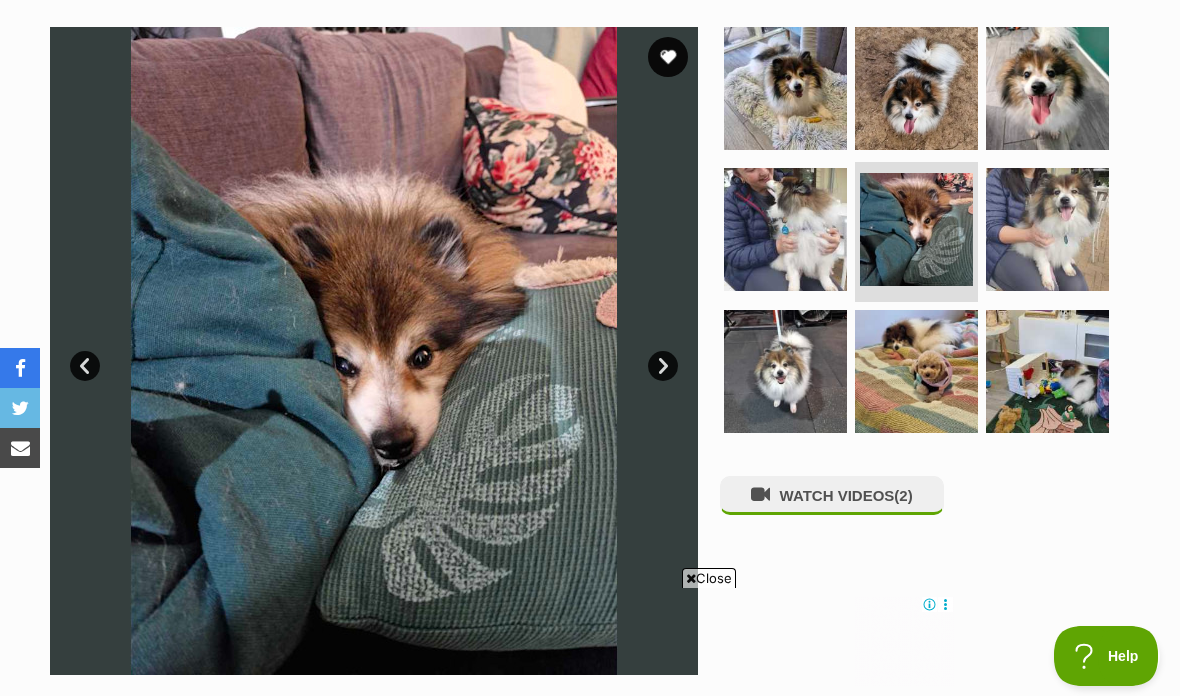 click at bounding box center [1047, 229] 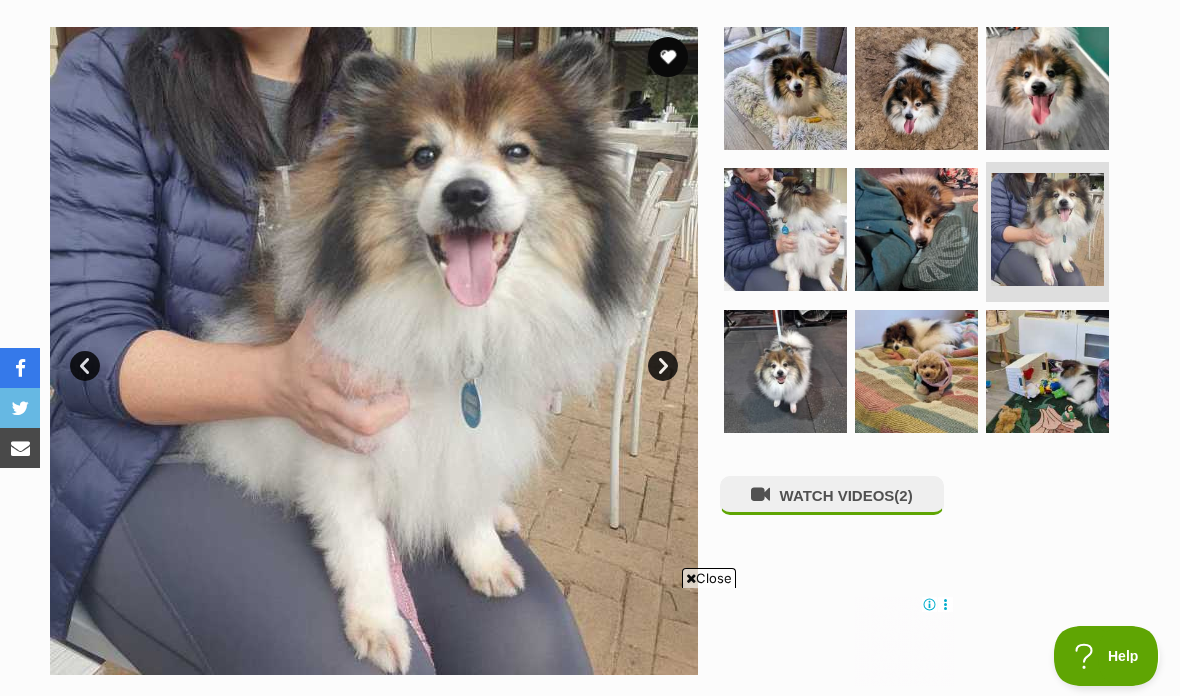 click at bounding box center [1047, 371] 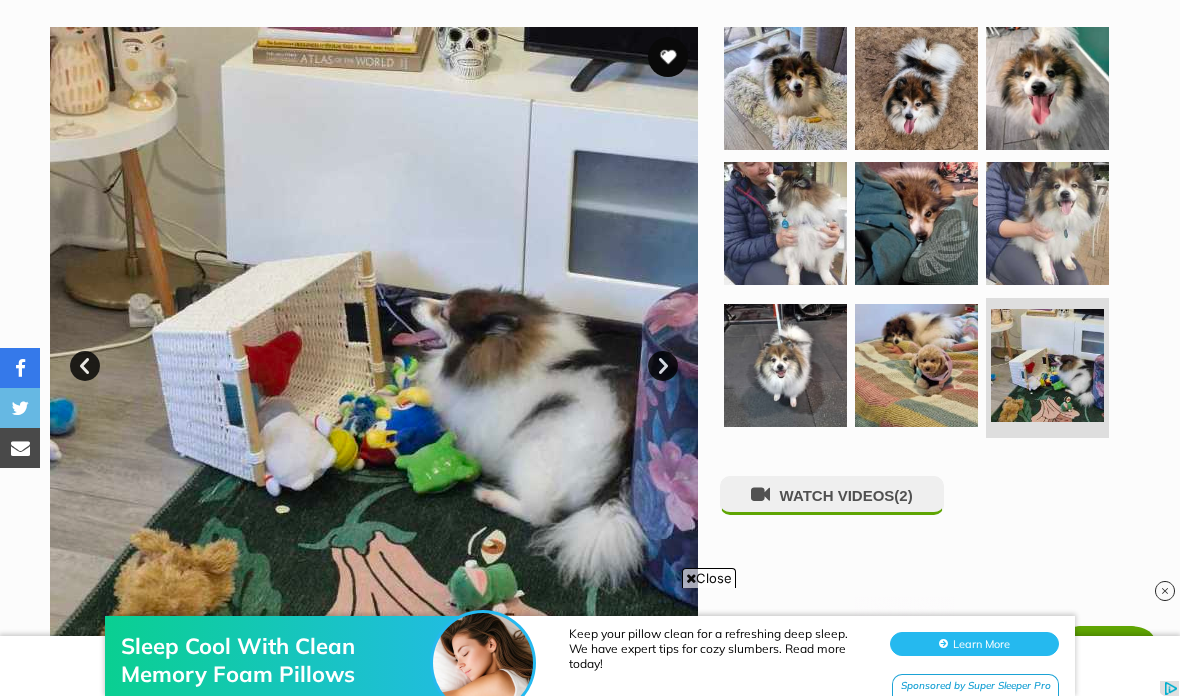 scroll, scrollTop: 0, scrollLeft: 0, axis: both 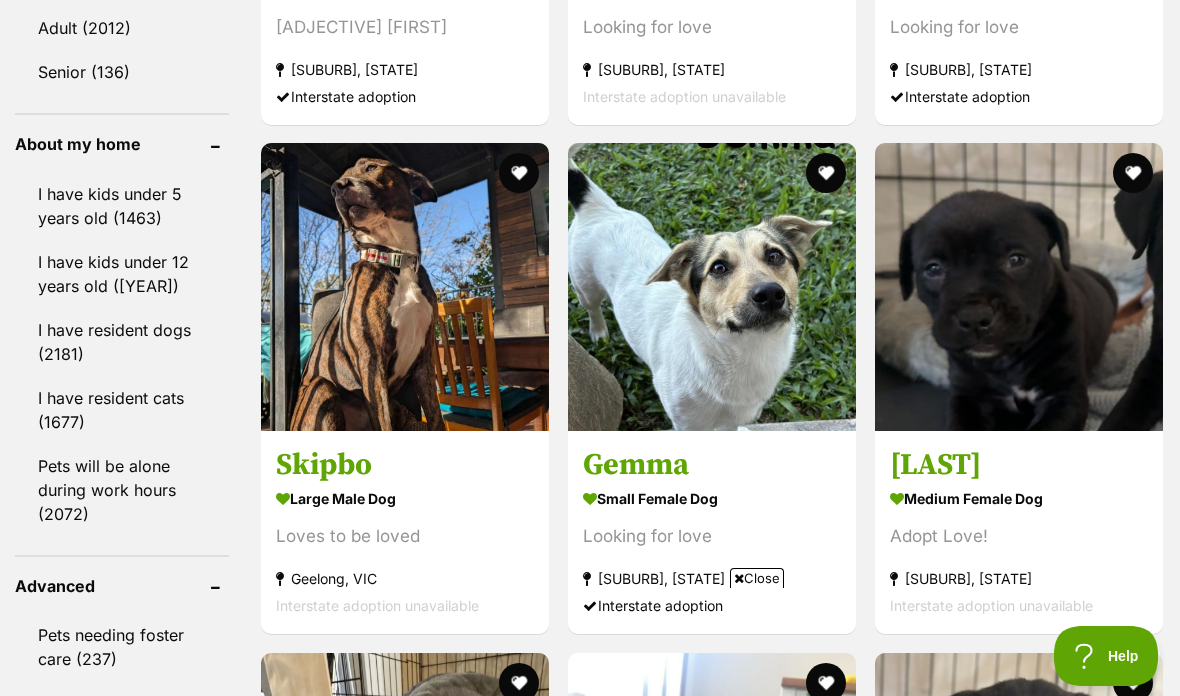 click at bounding box center [712, 287] 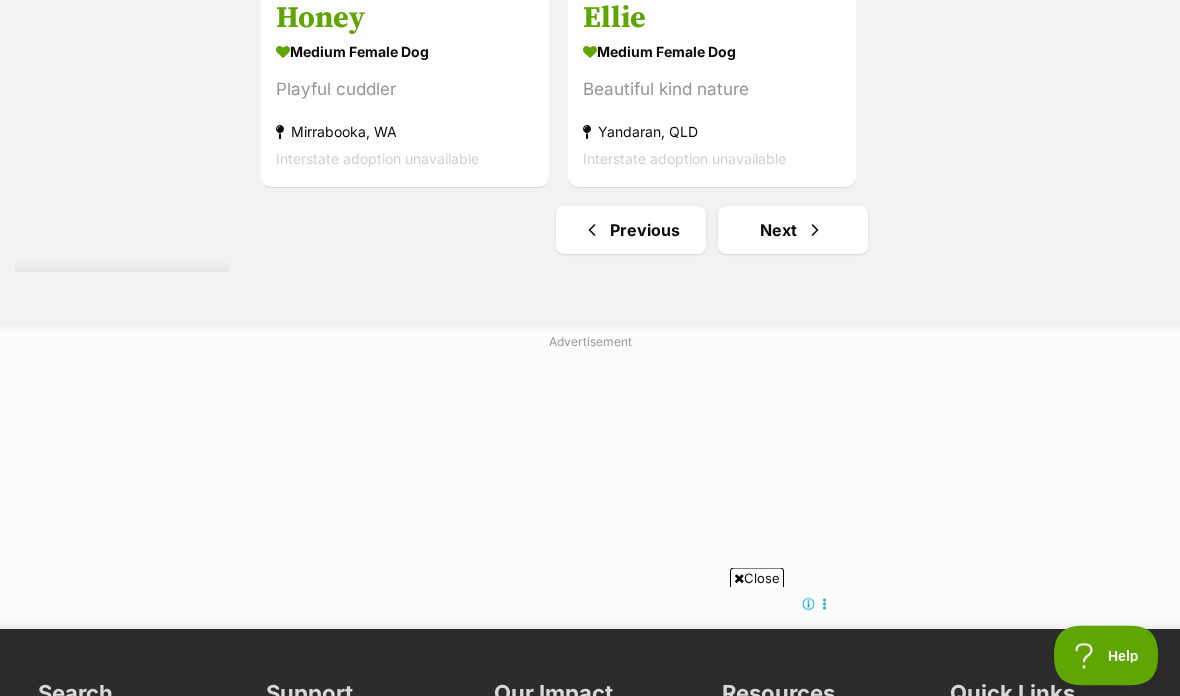 scroll, scrollTop: 4201, scrollLeft: 0, axis: vertical 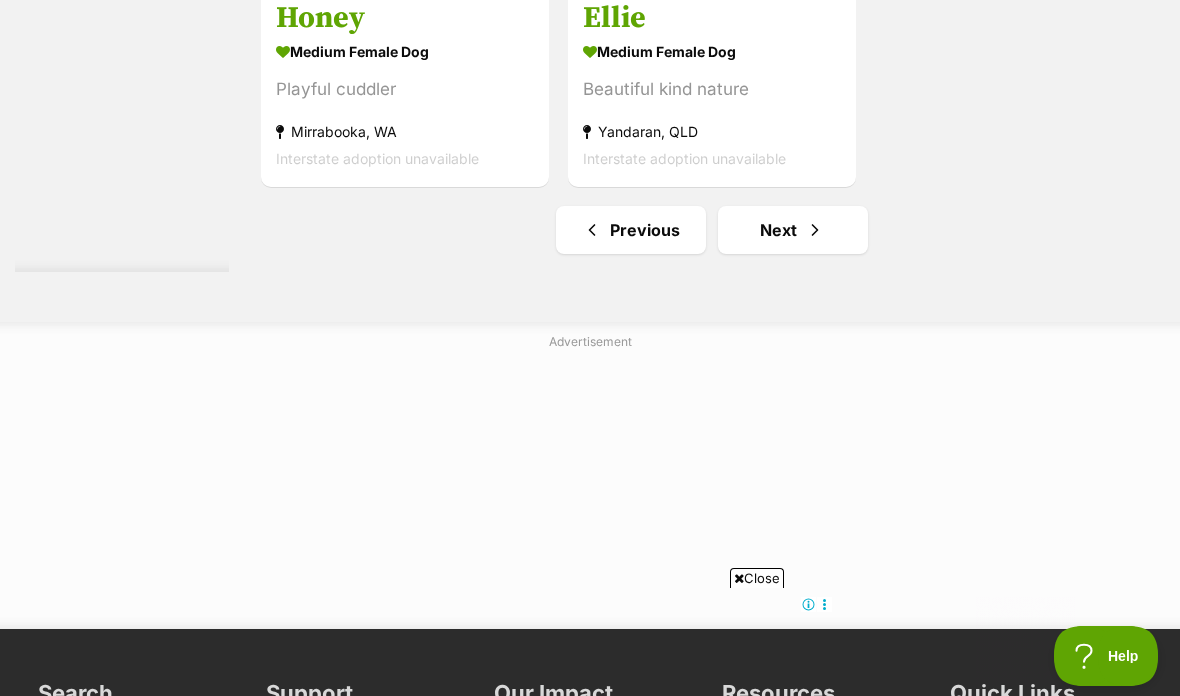 click on "Next" at bounding box center [793, 230] 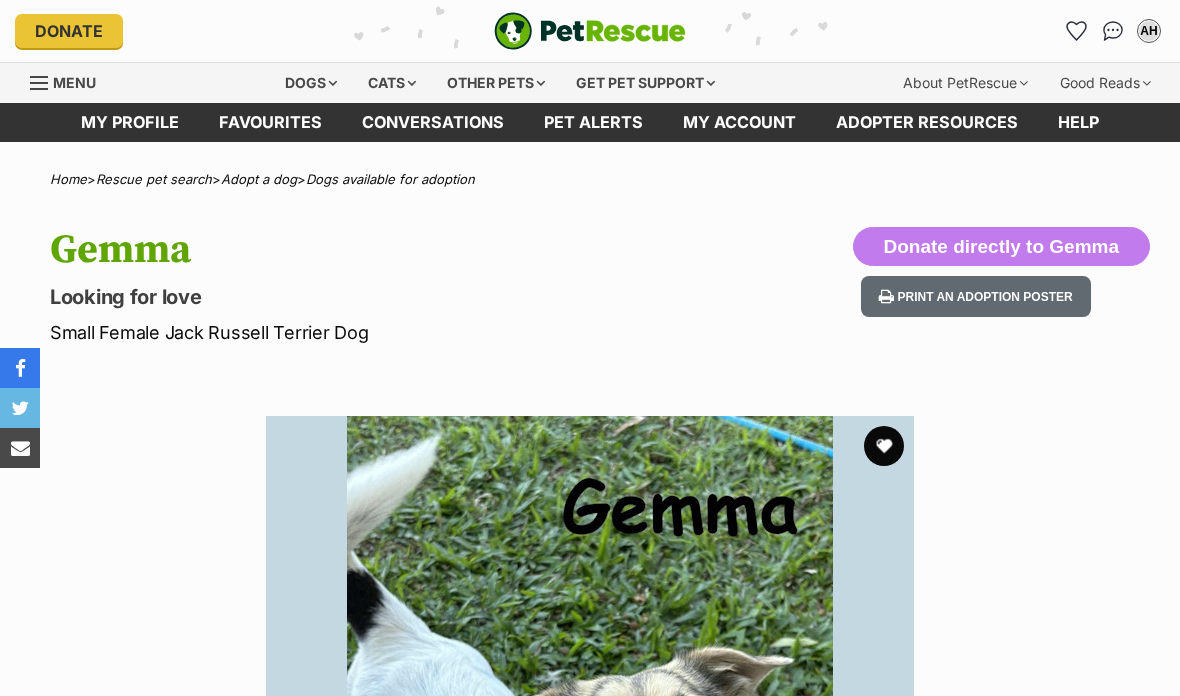 scroll, scrollTop: 0, scrollLeft: 0, axis: both 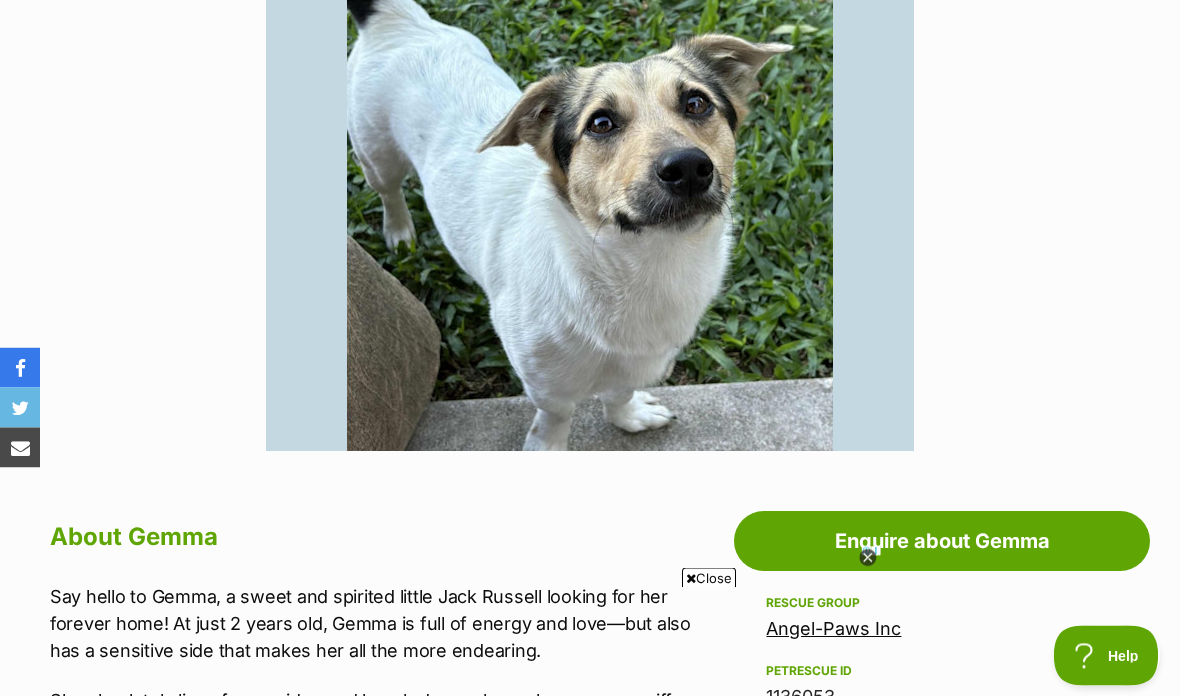 click at bounding box center [590, 128] 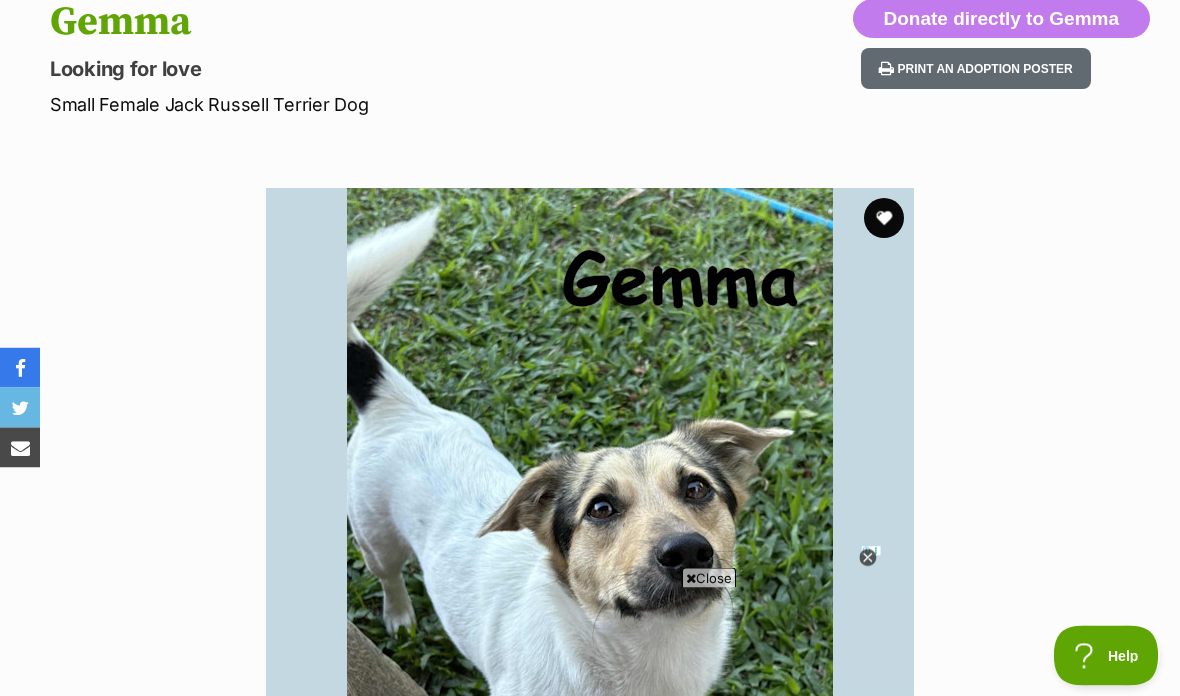 scroll, scrollTop: 228, scrollLeft: 0, axis: vertical 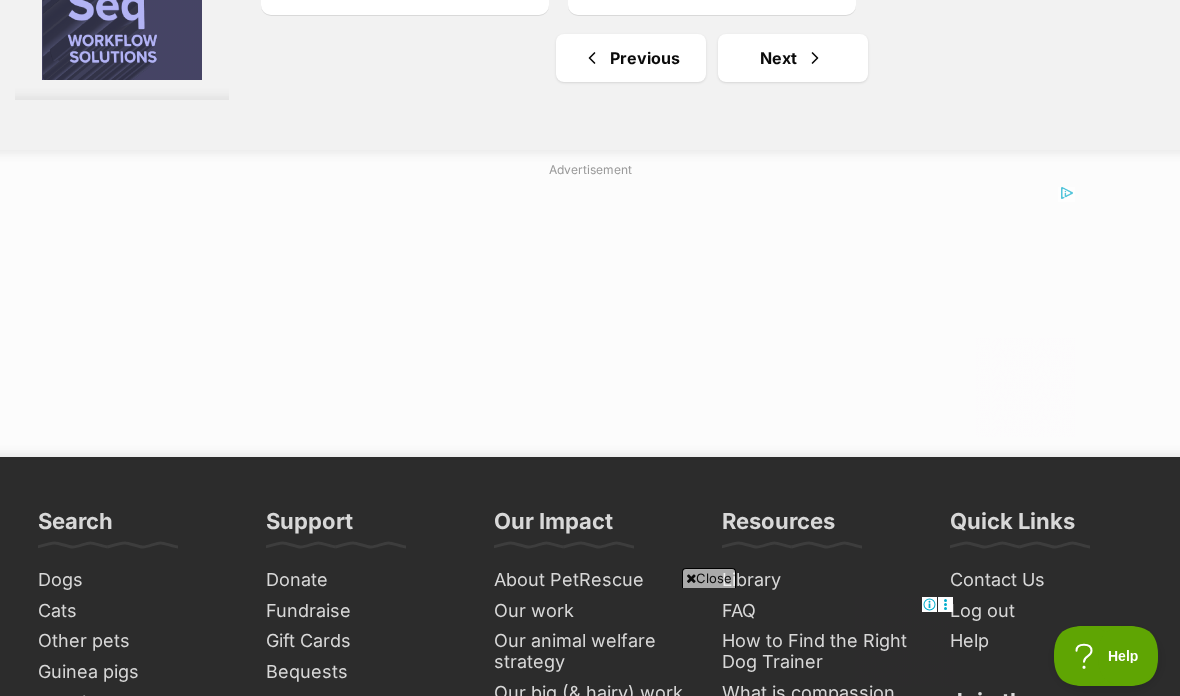 click on "Next" at bounding box center (793, 58) 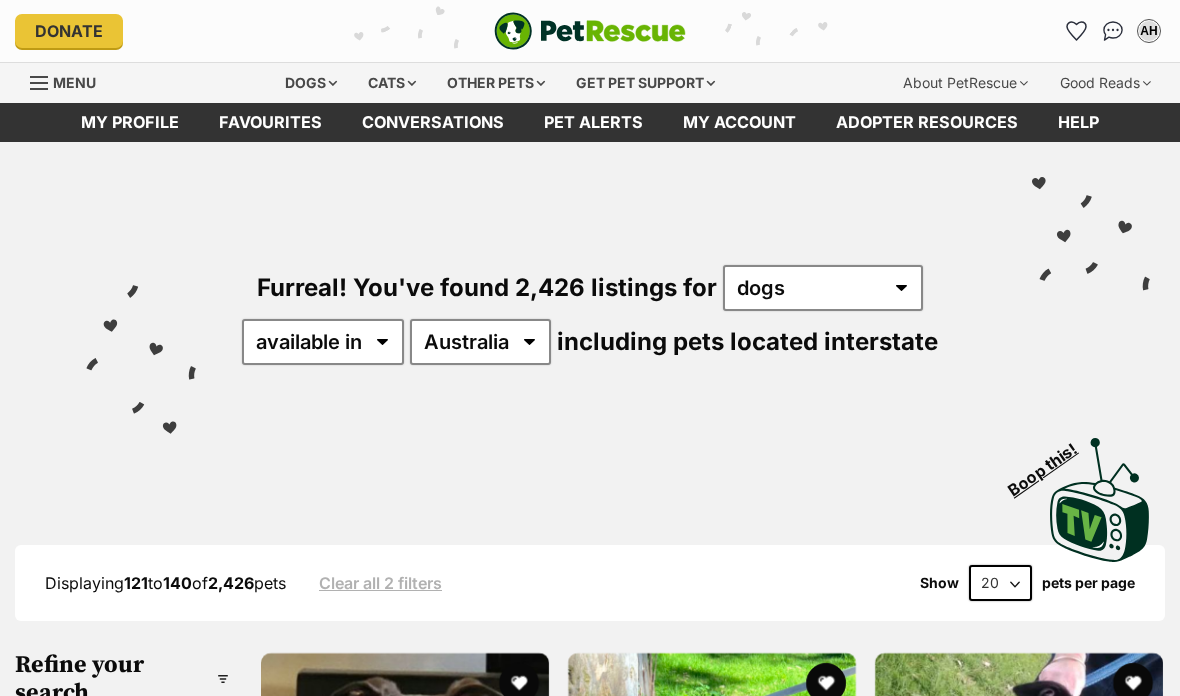 scroll, scrollTop: 0, scrollLeft: 0, axis: both 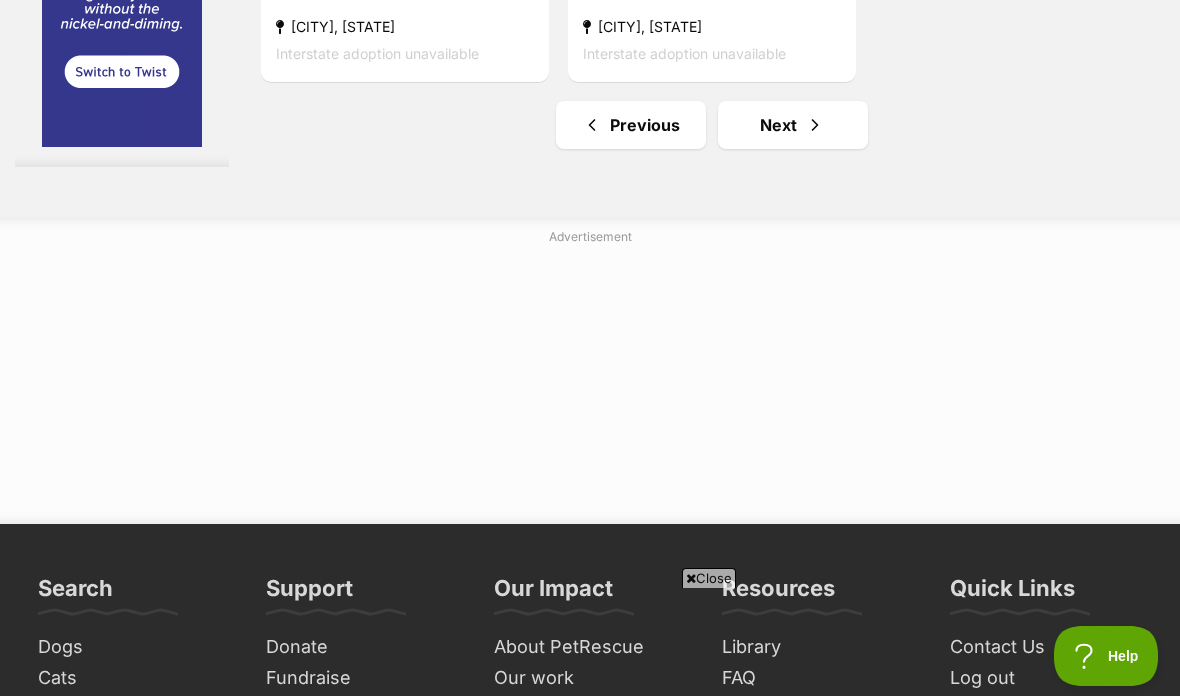 click on "Next" at bounding box center [793, 125] 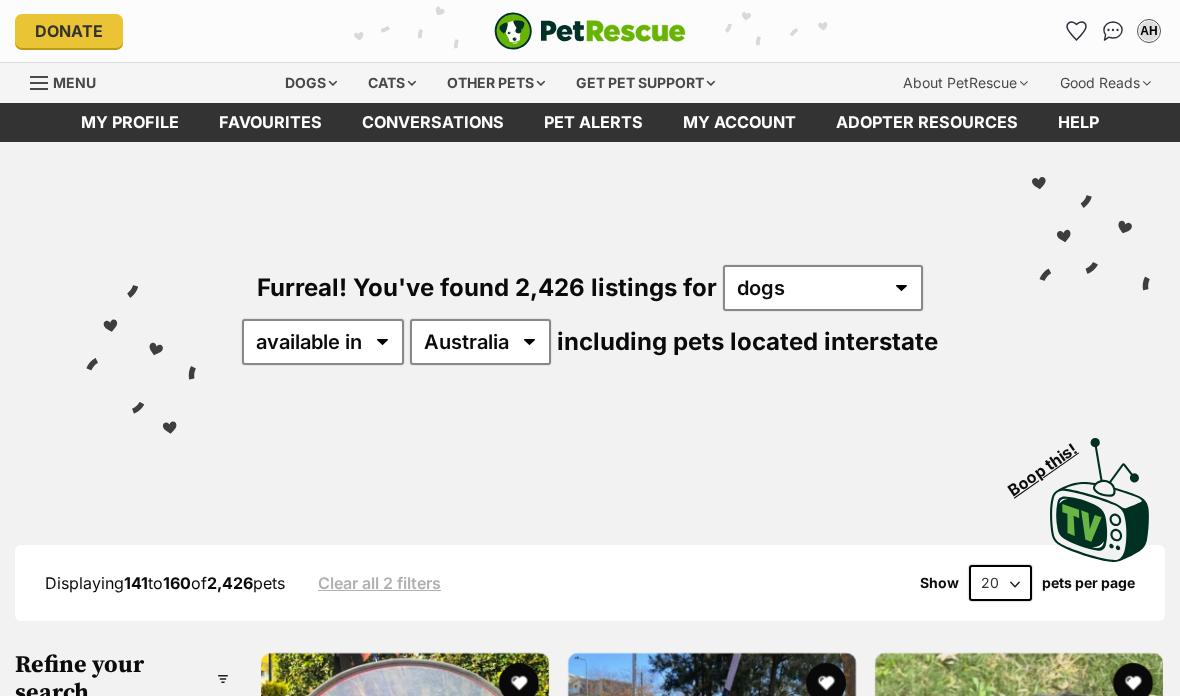 scroll, scrollTop: 0, scrollLeft: 0, axis: both 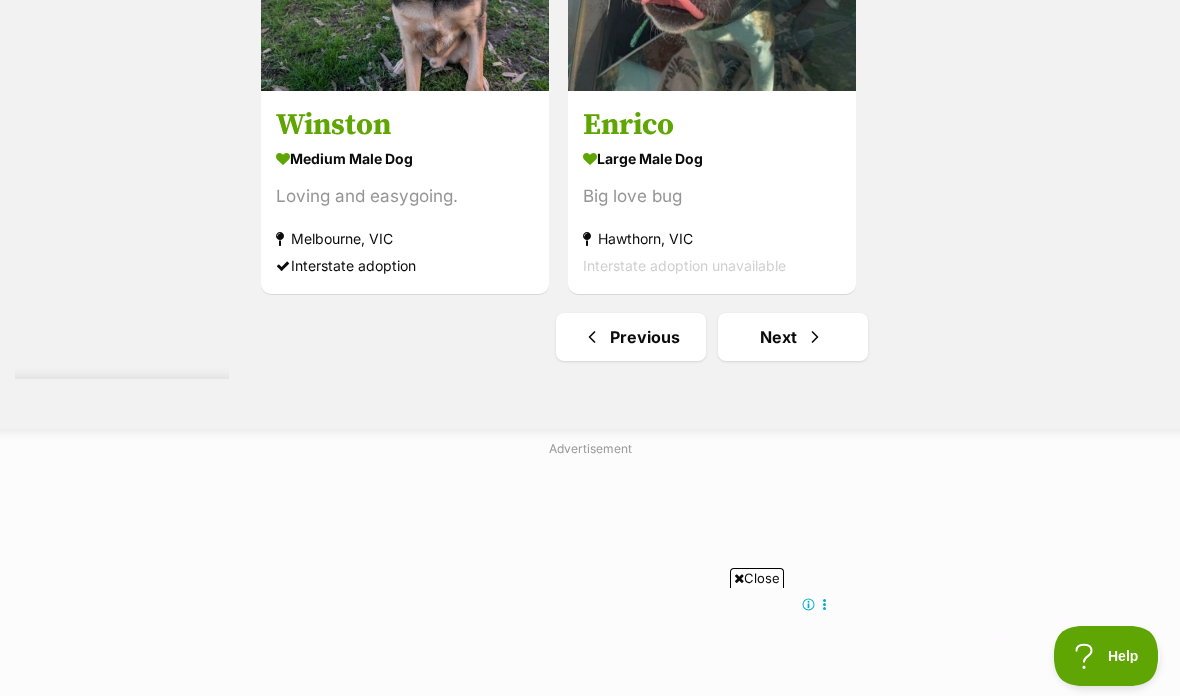 click at bounding box center [815, 337] 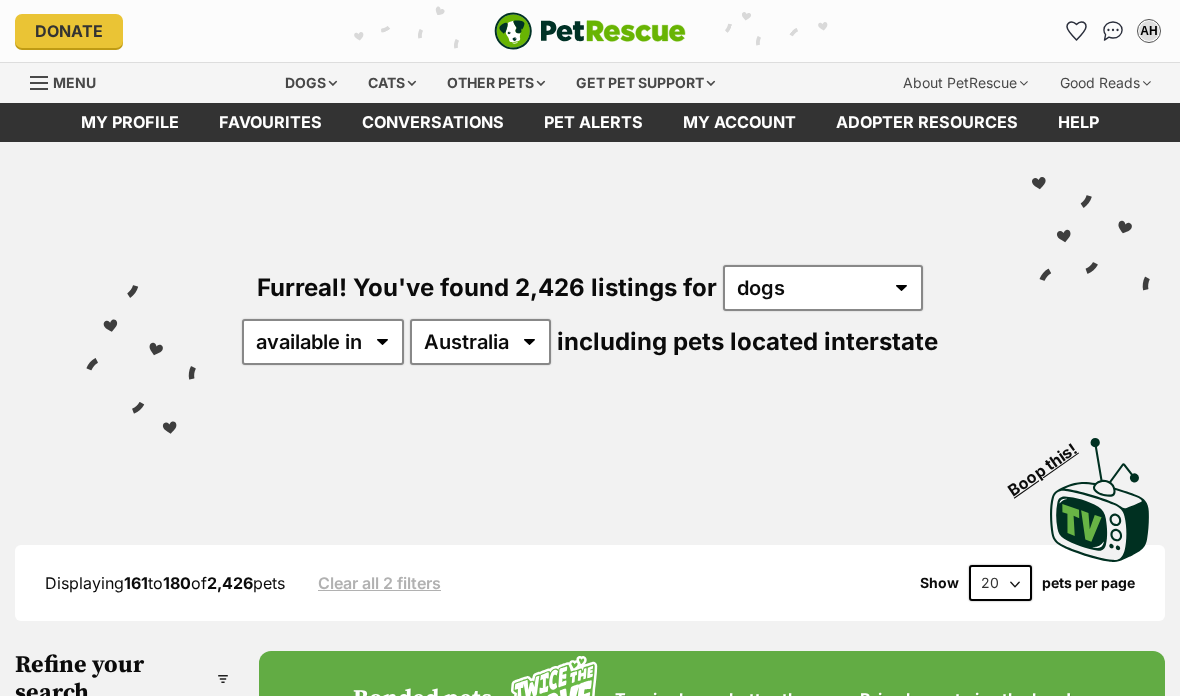 scroll, scrollTop: 0, scrollLeft: 0, axis: both 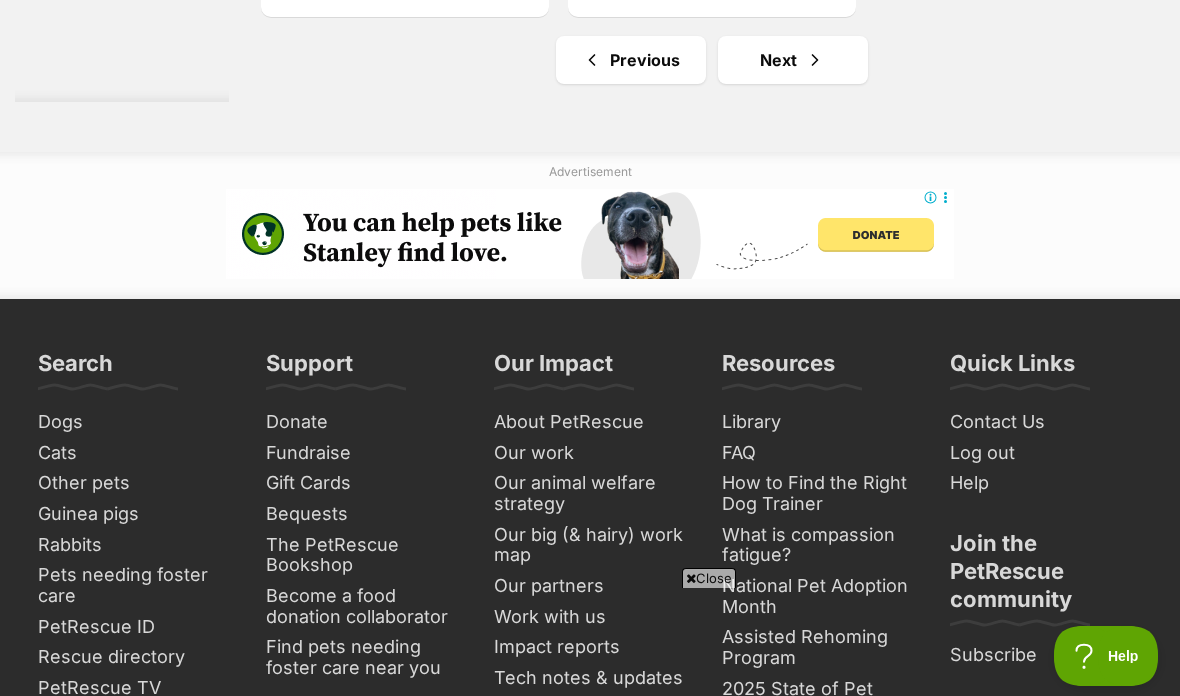 click at bounding box center (815, 60) 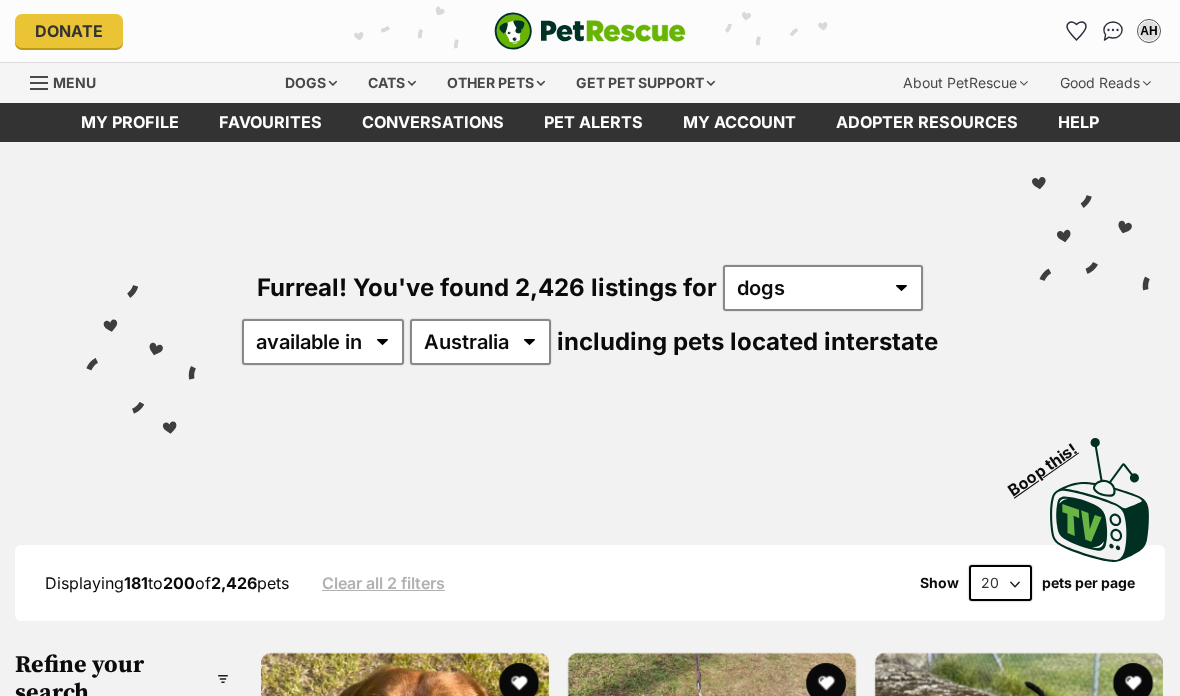 scroll, scrollTop: 0, scrollLeft: 0, axis: both 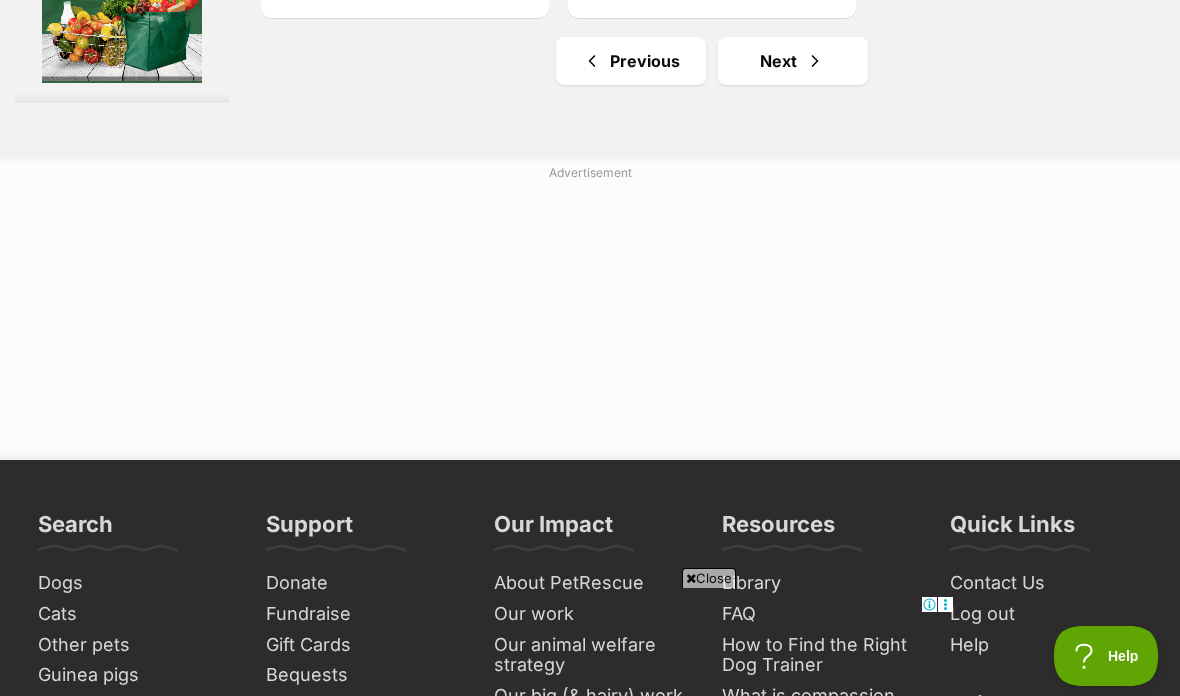 click on "Next" at bounding box center (793, 61) 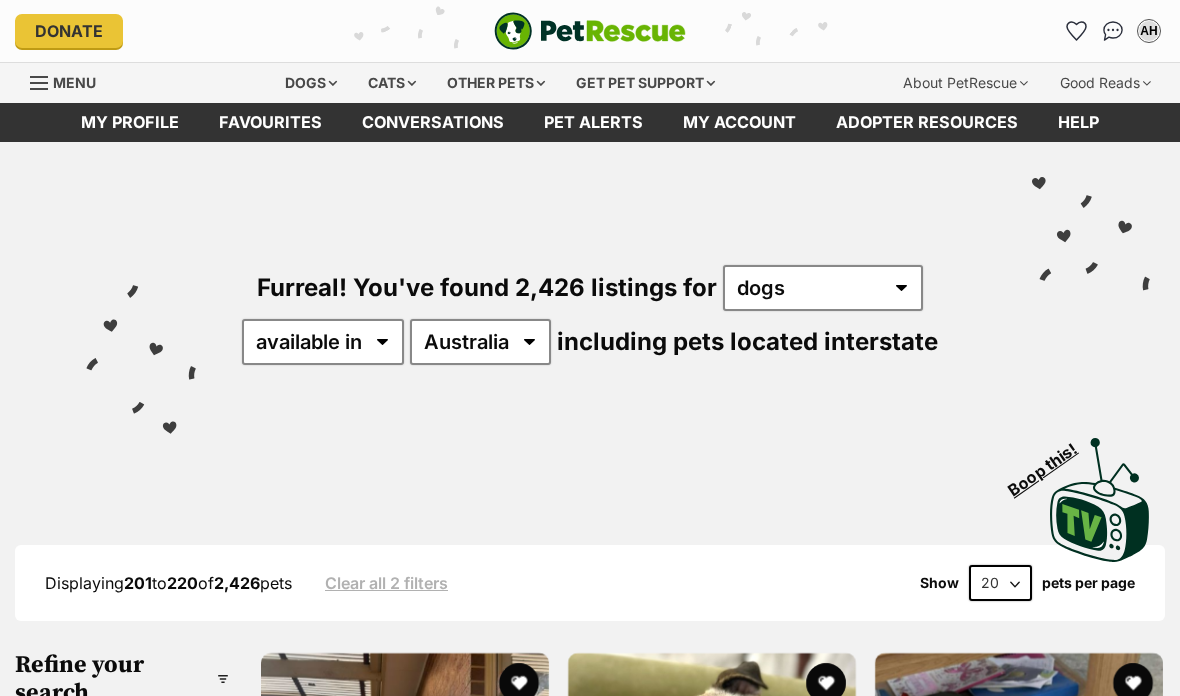 scroll, scrollTop: 0, scrollLeft: 0, axis: both 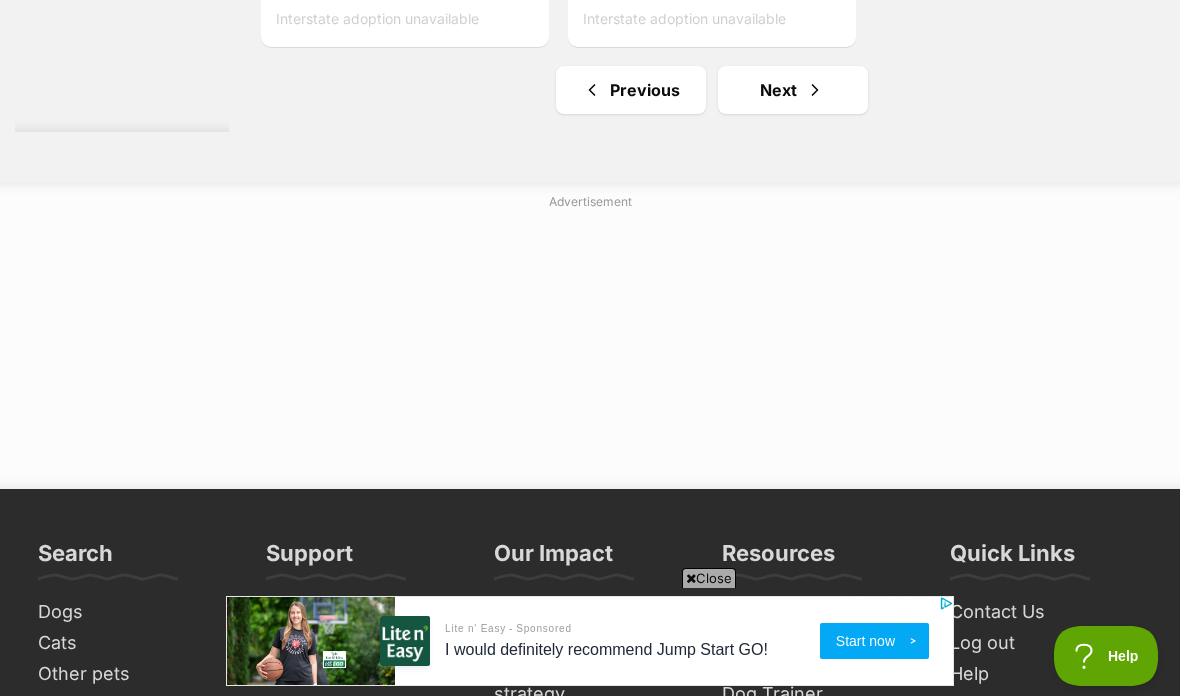 click on "Next" at bounding box center [793, 90] 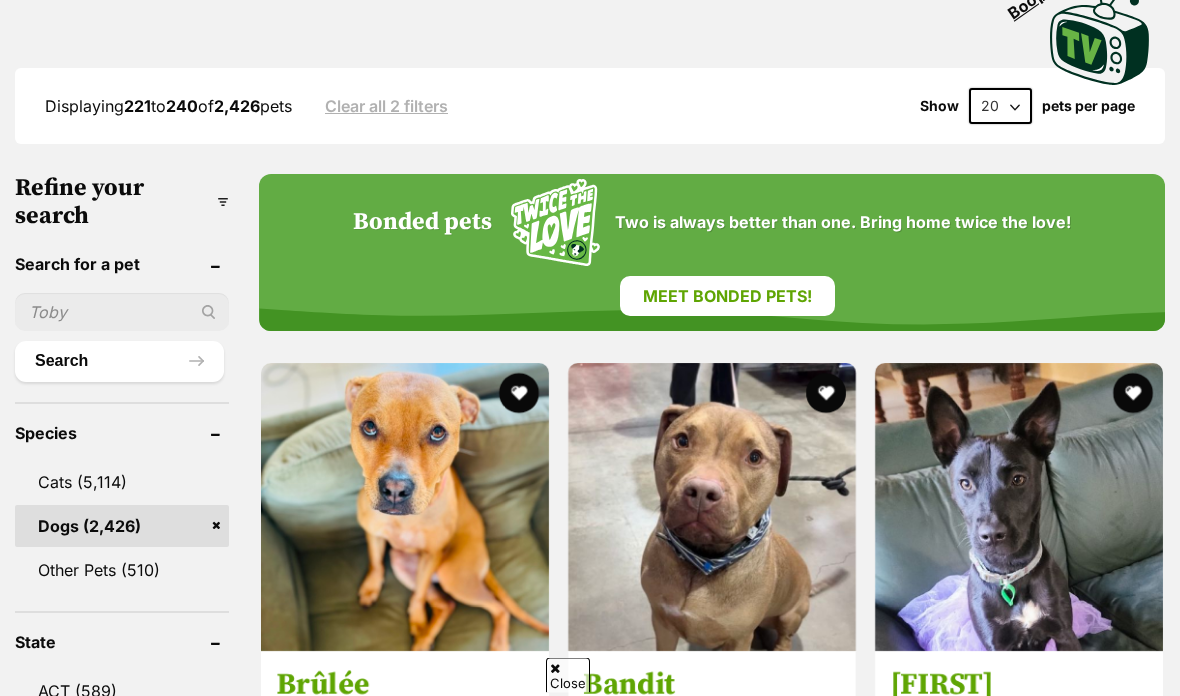 scroll, scrollTop: 0, scrollLeft: 0, axis: both 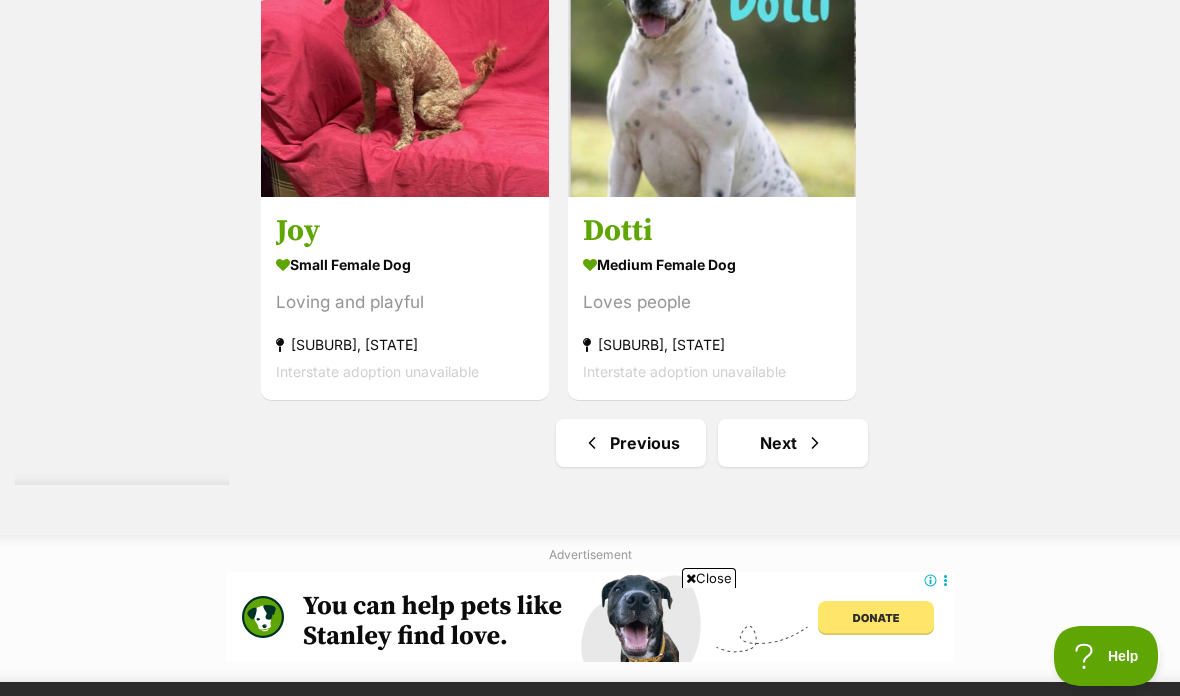 click on "Next" at bounding box center (793, 443) 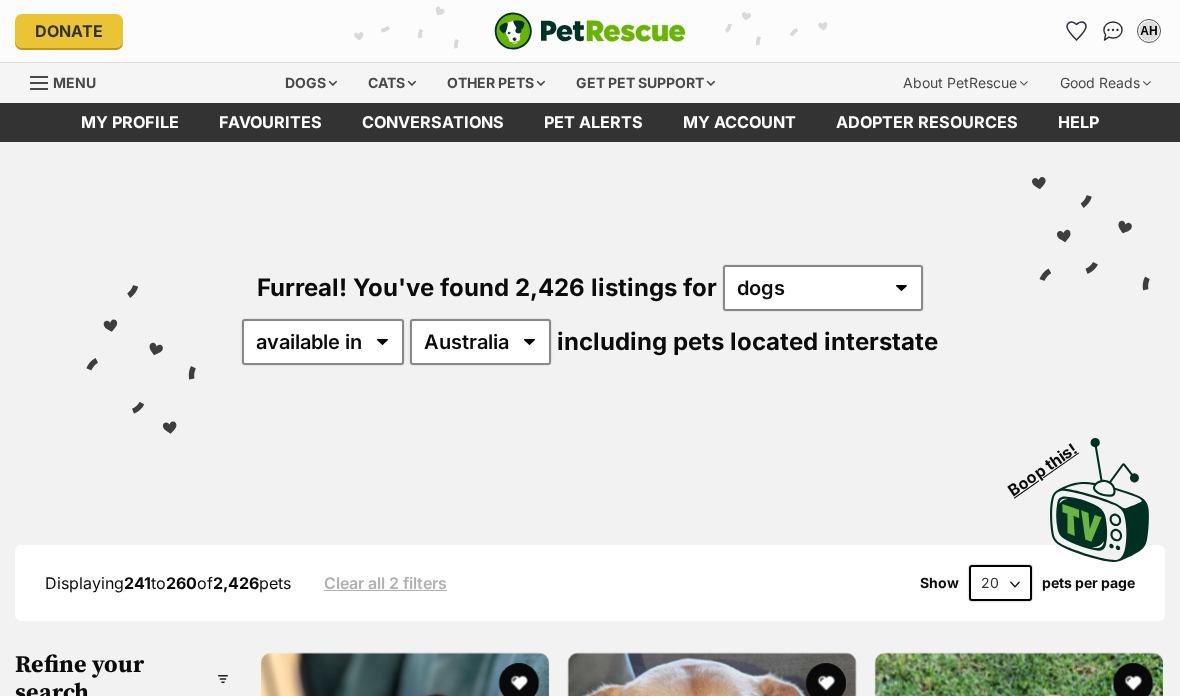 scroll, scrollTop: 0, scrollLeft: 0, axis: both 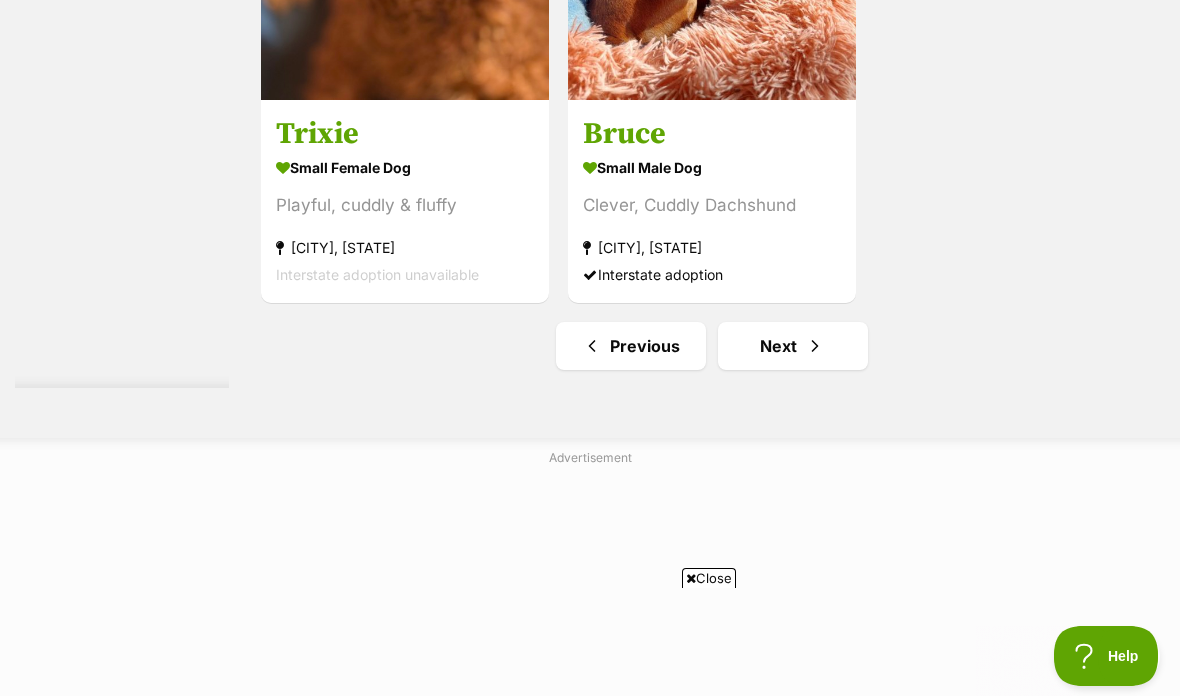 click at bounding box center [815, 346] 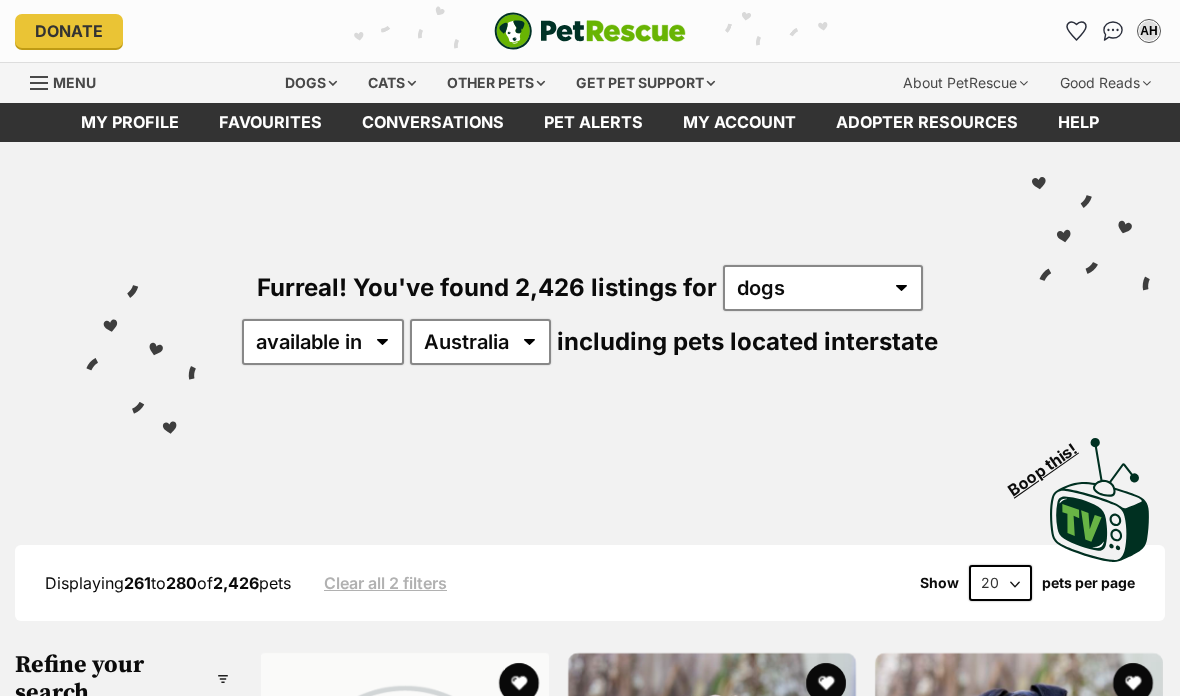 scroll, scrollTop: 0, scrollLeft: 0, axis: both 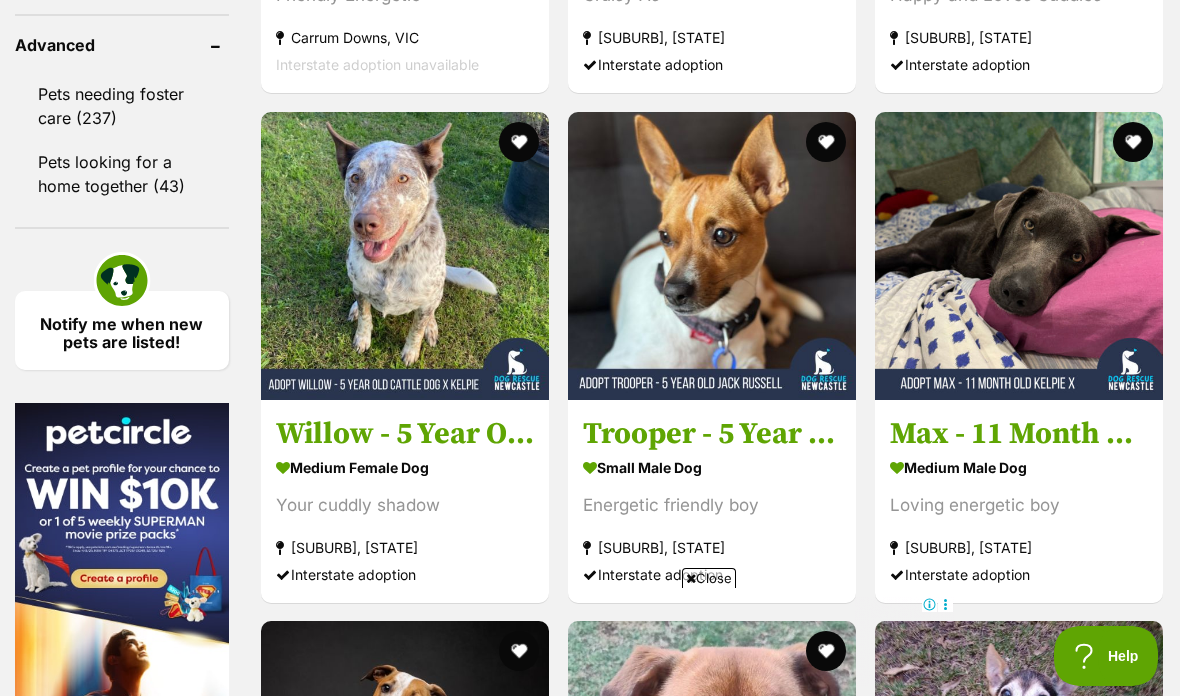 click at bounding box center [712, 256] 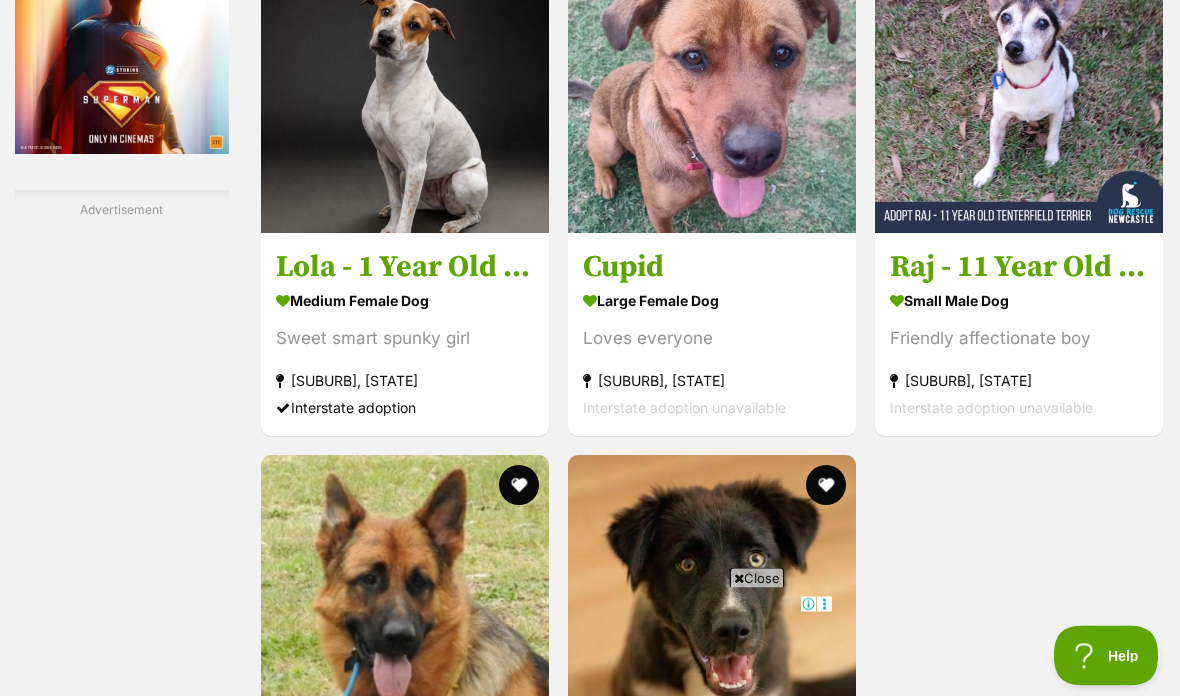 scroll, scrollTop: 3442, scrollLeft: 0, axis: vertical 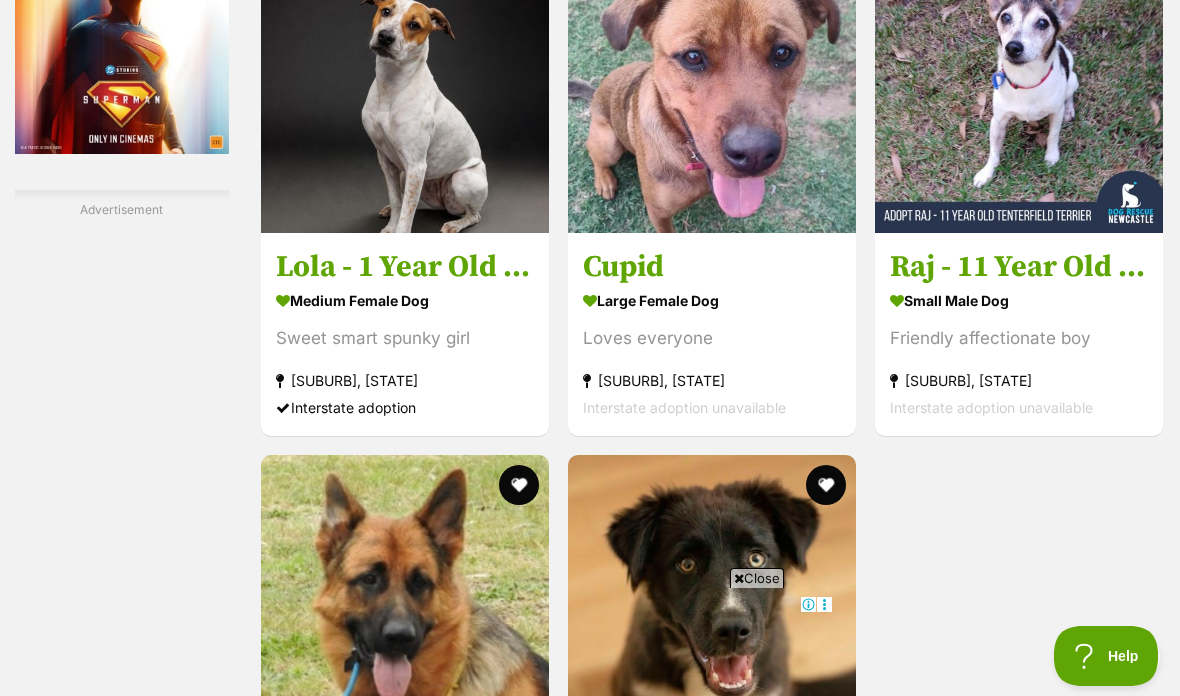click at bounding box center [1019, 89] 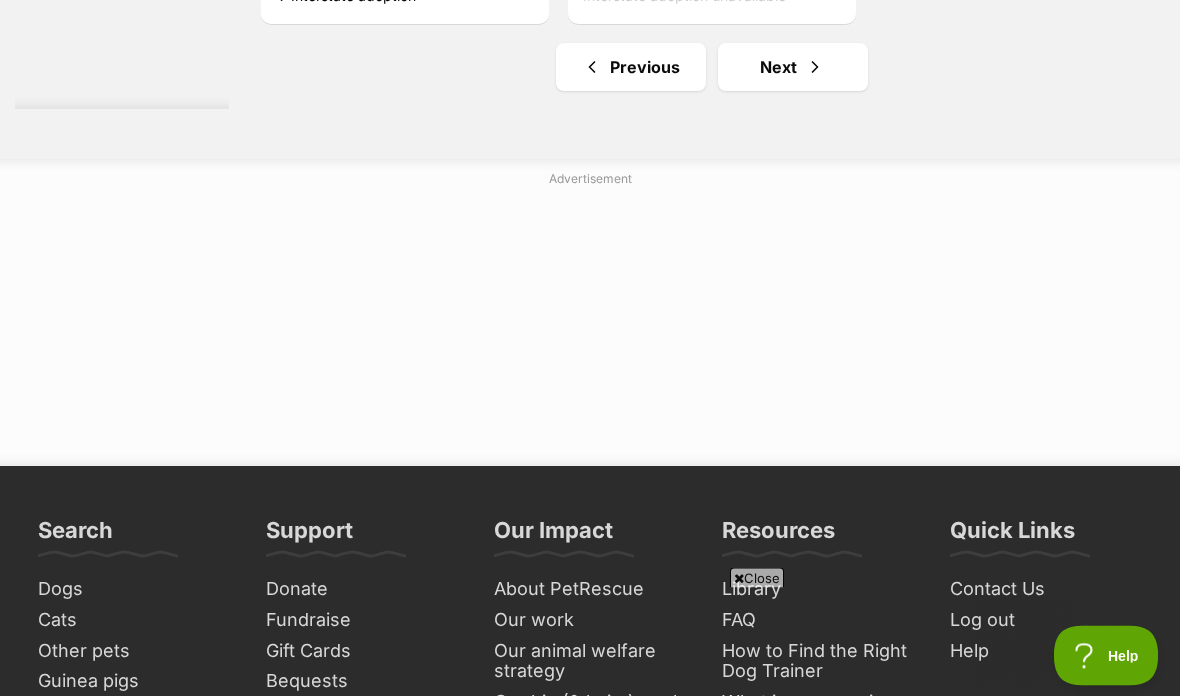 scroll, scrollTop: 4364, scrollLeft: 0, axis: vertical 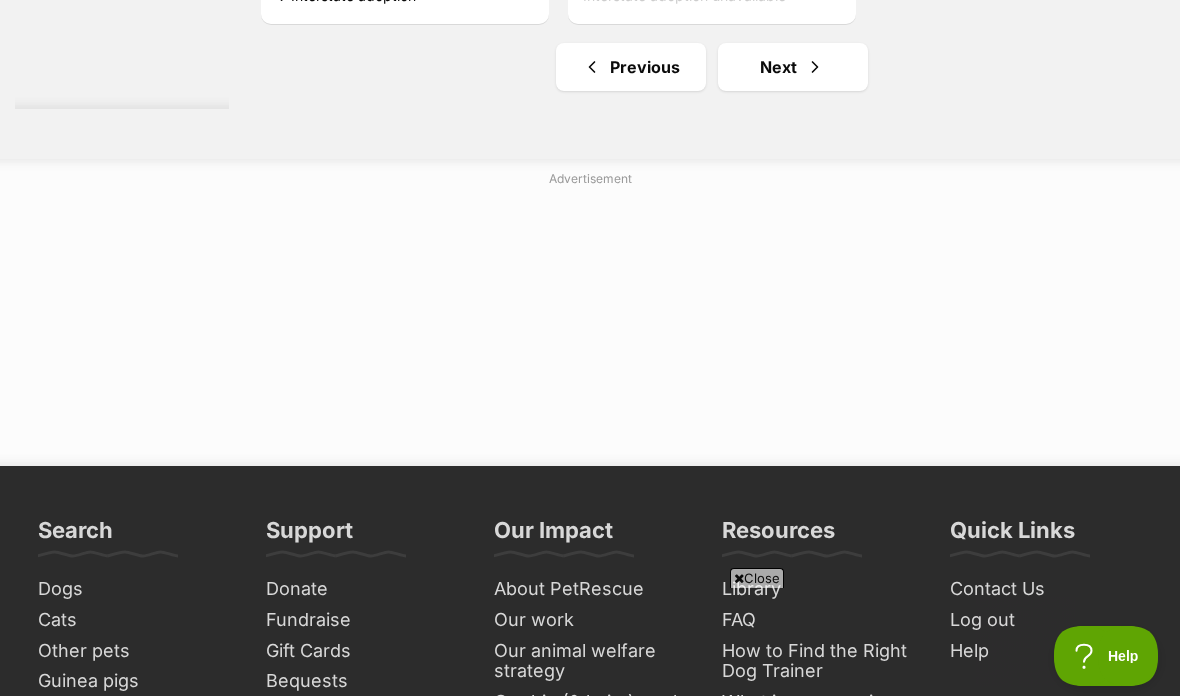 click on "Next" at bounding box center (793, 67) 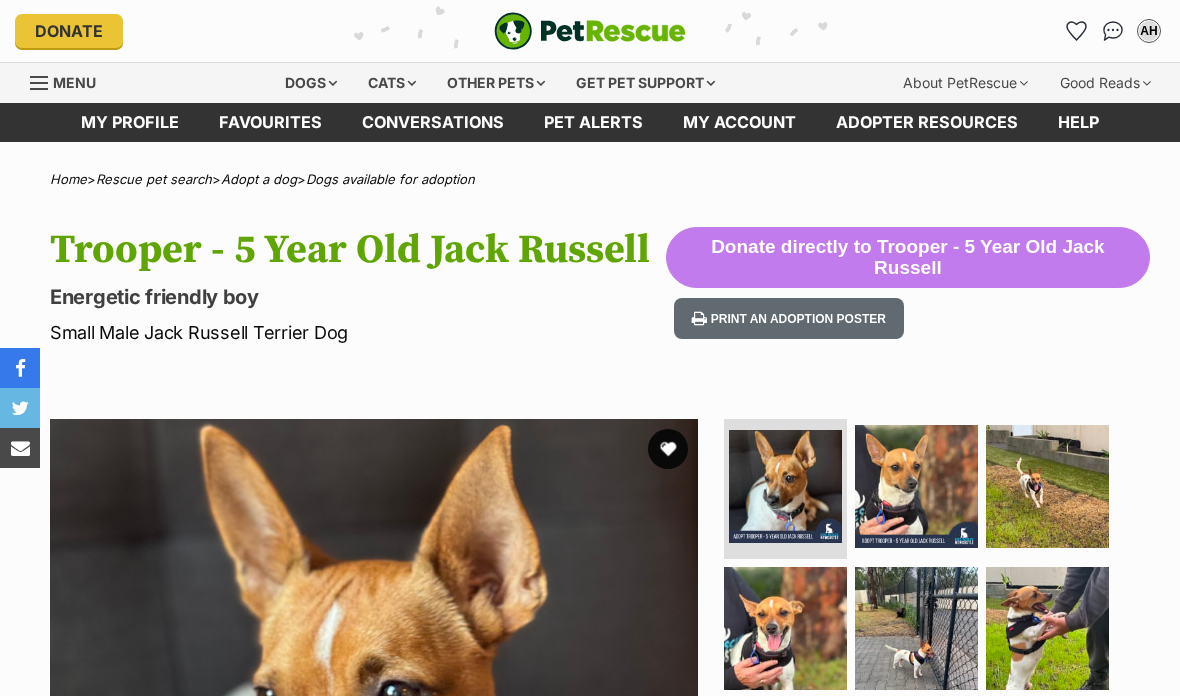 scroll, scrollTop: 0, scrollLeft: 0, axis: both 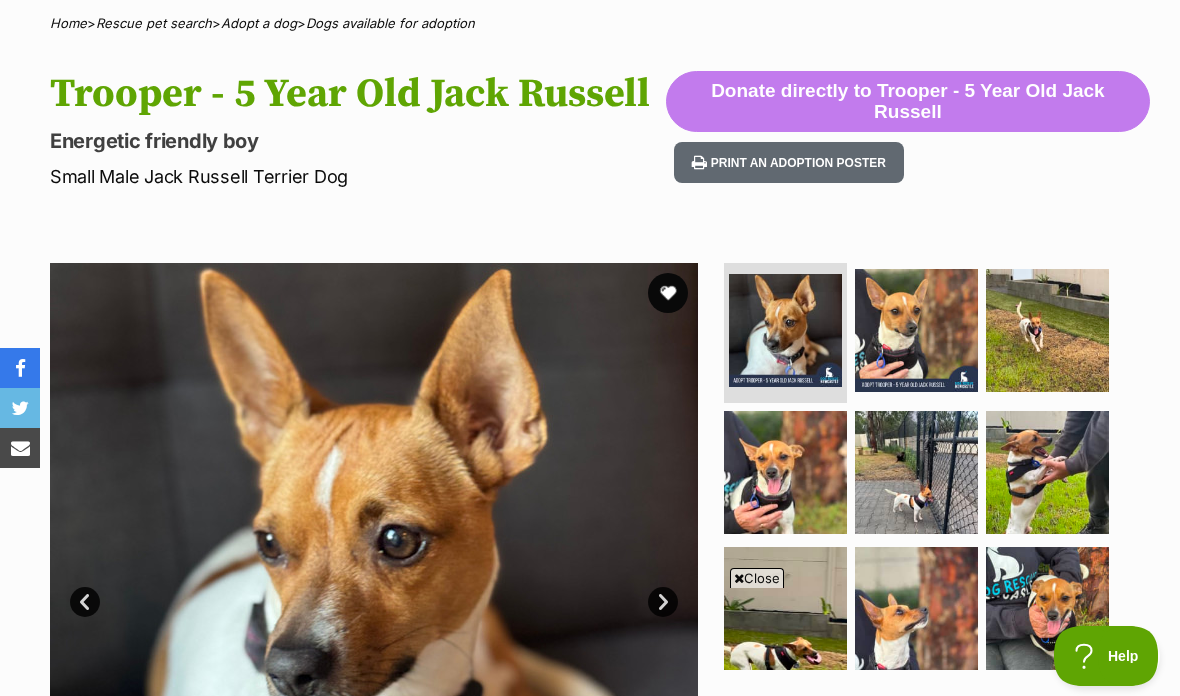 click at bounding box center [785, 472] 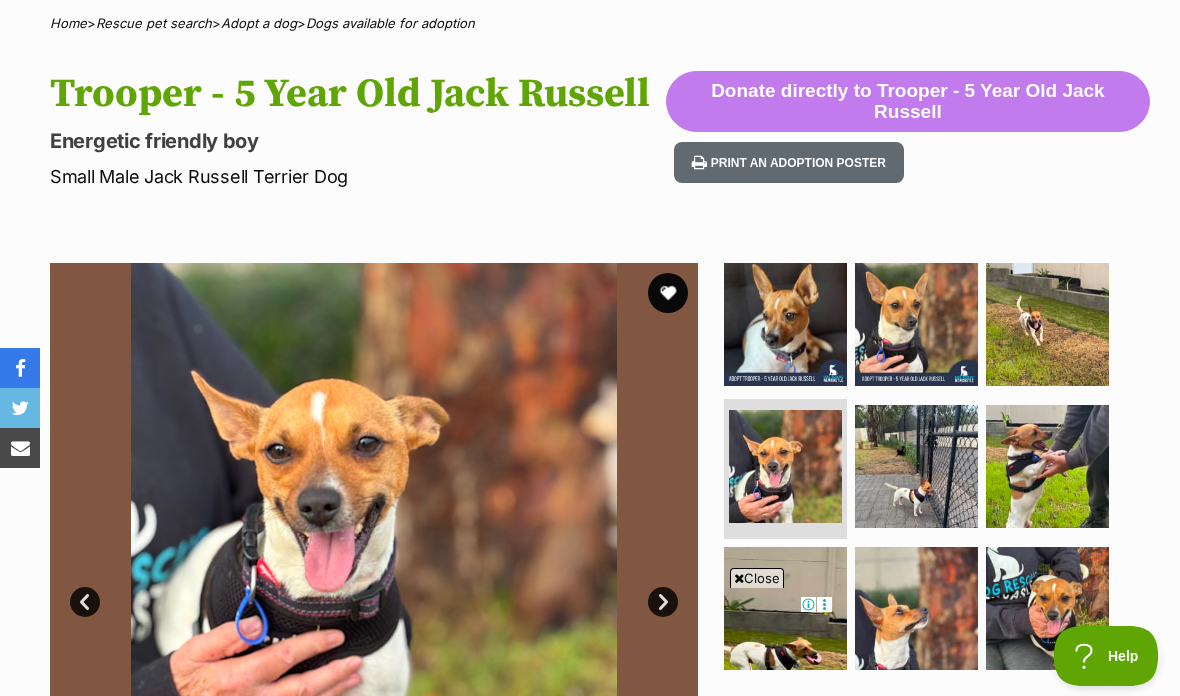 scroll, scrollTop: 0, scrollLeft: 0, axis: both 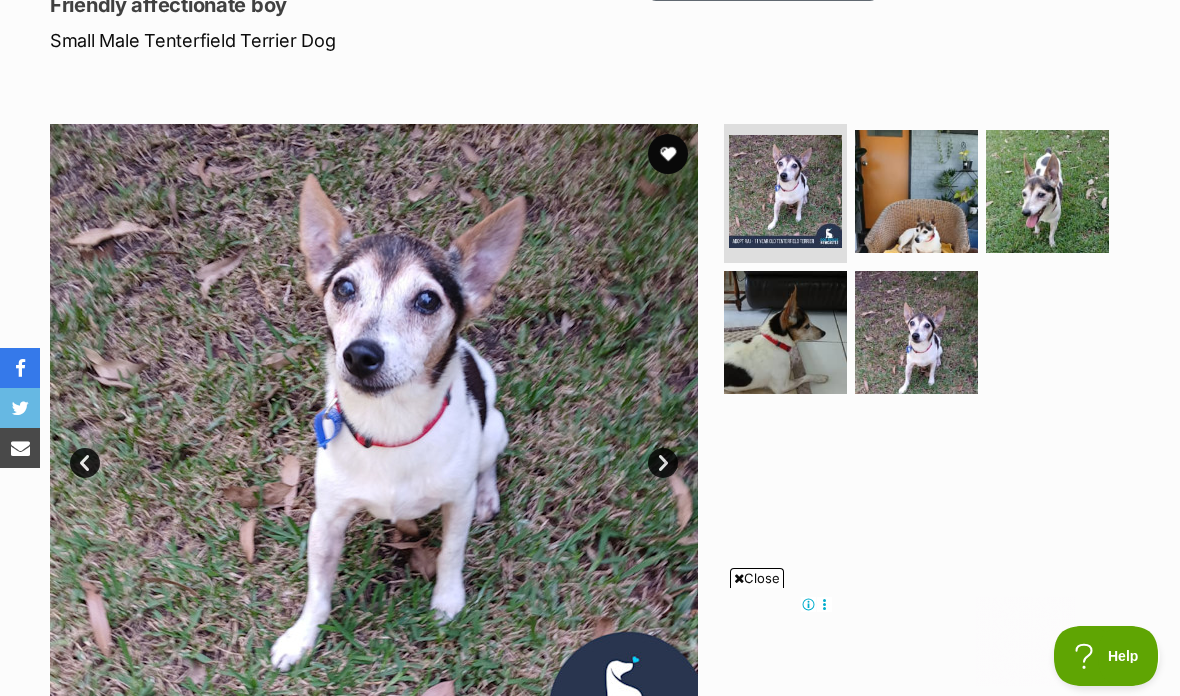 click at bounding box center [1047, 191] 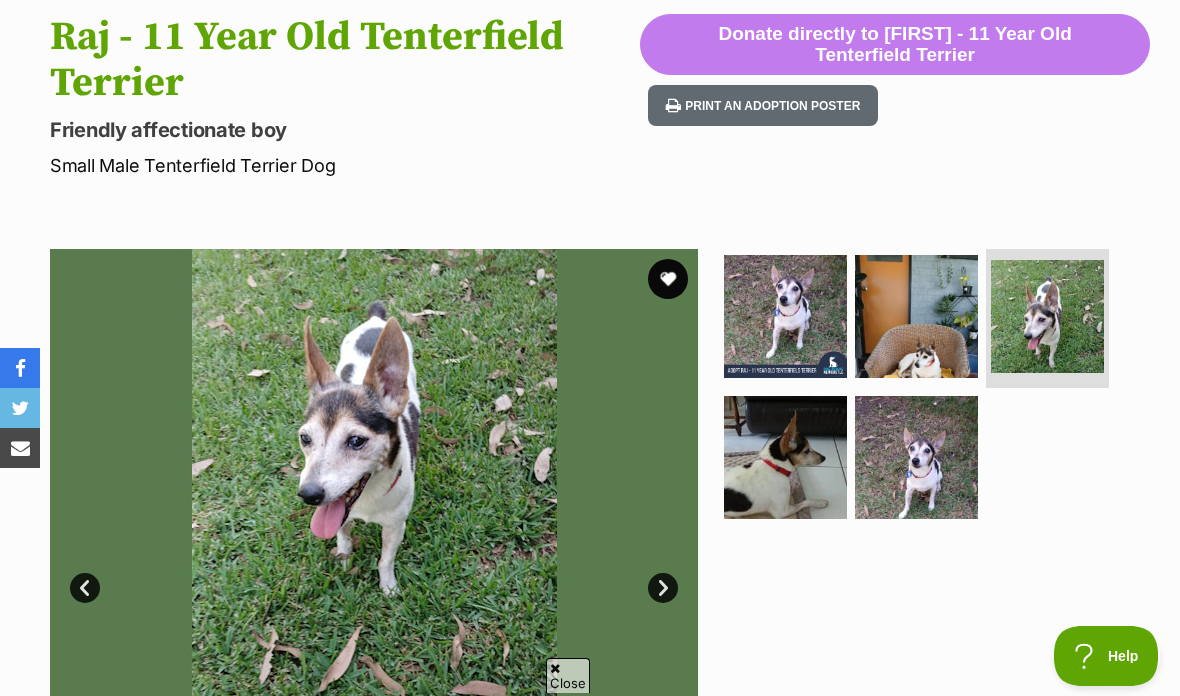 scroll, scrollTop: 0, scrollLeft: 0, axis: both 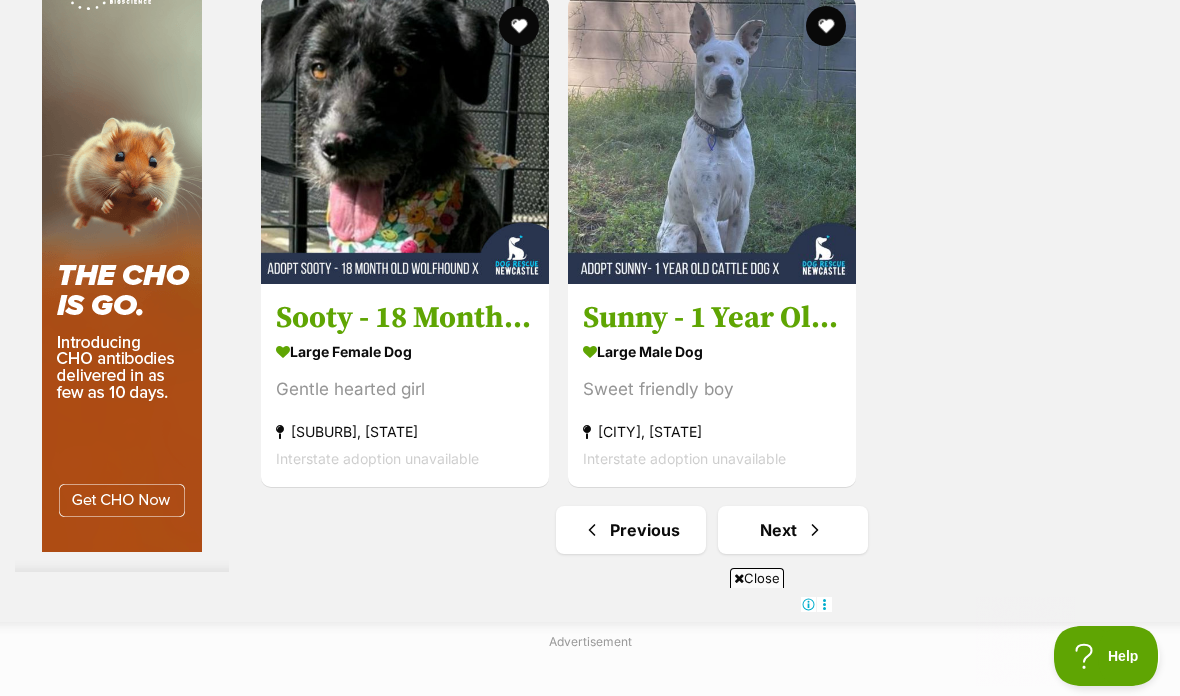 click on "Next" at bounding box center [793, 530] 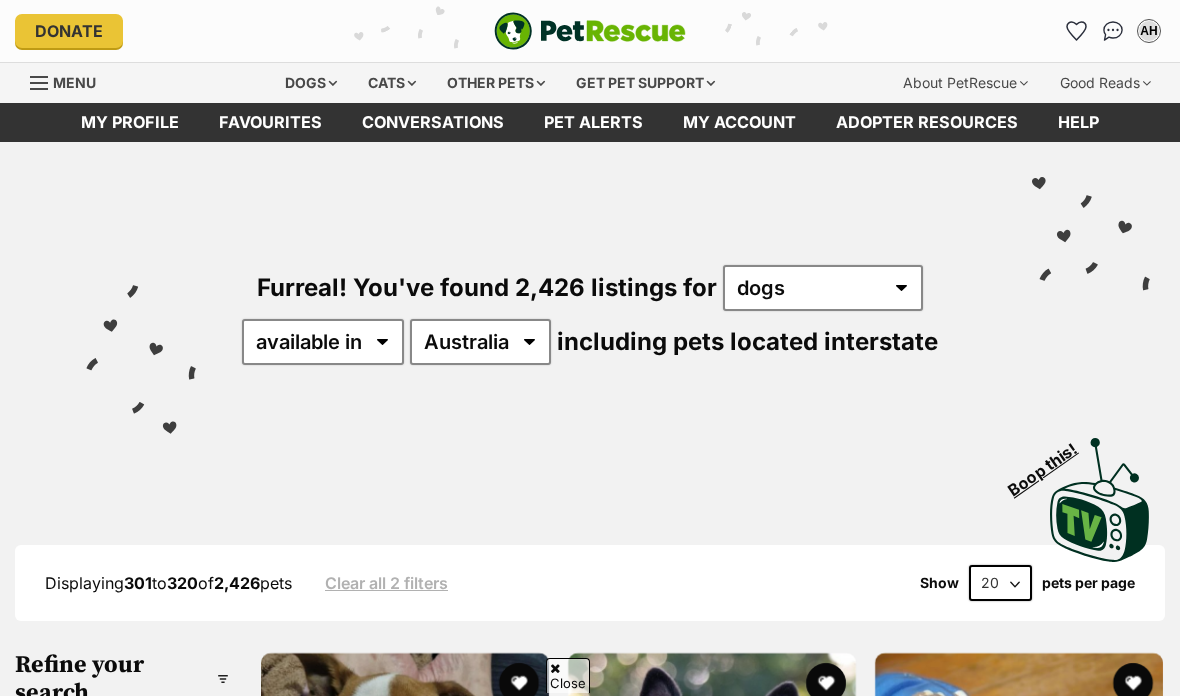 scroll, scrollTop: 552, scrollLeft: 0, axis: vertical 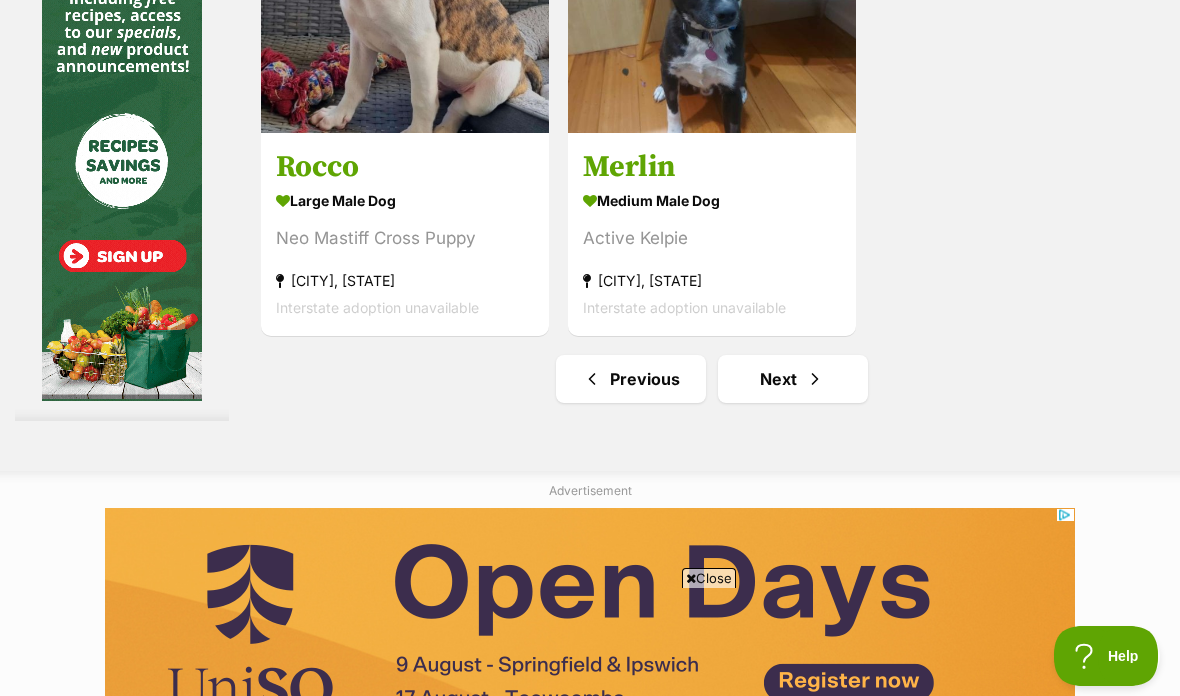 click on "Next" at bounding box center [793, 379] 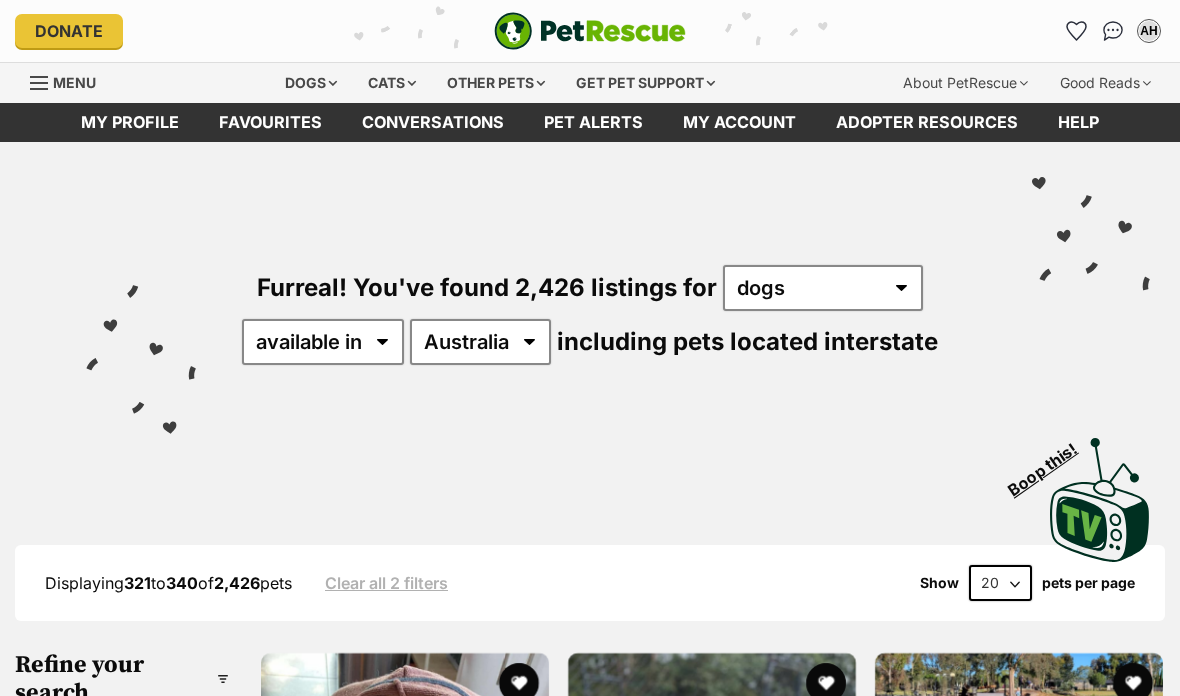 scroll, scrollTop: 154, scrollLeft: 0, axis: vertical 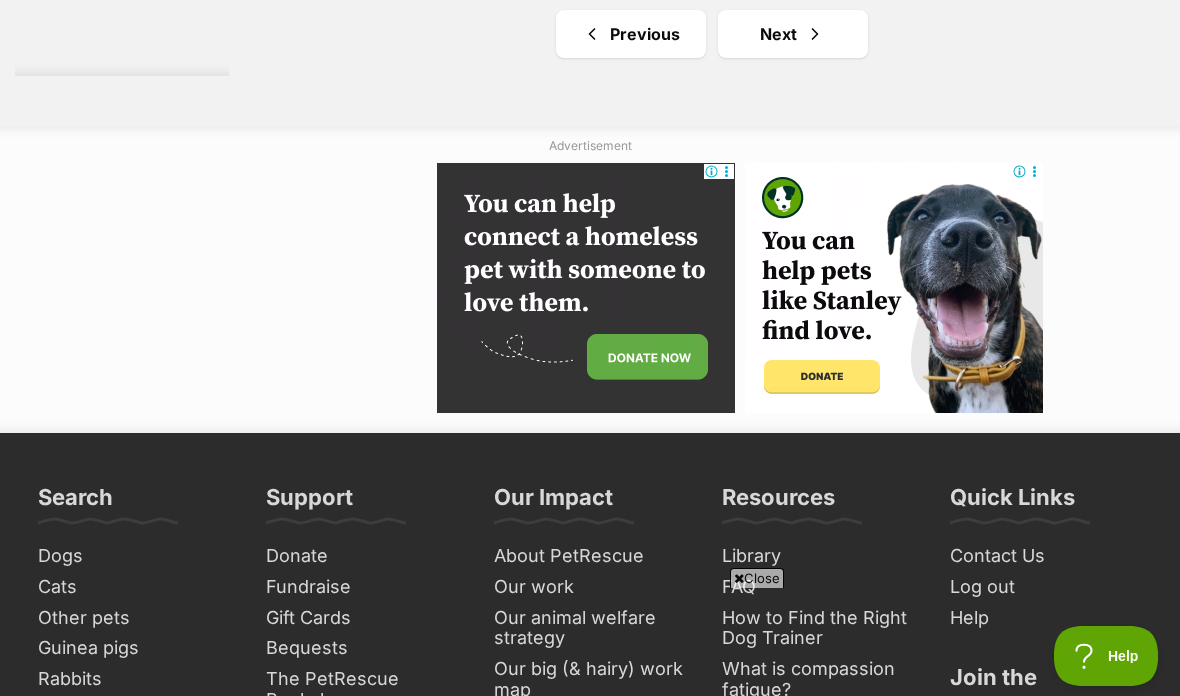 click on "Next" at bounding box center [793, 34] 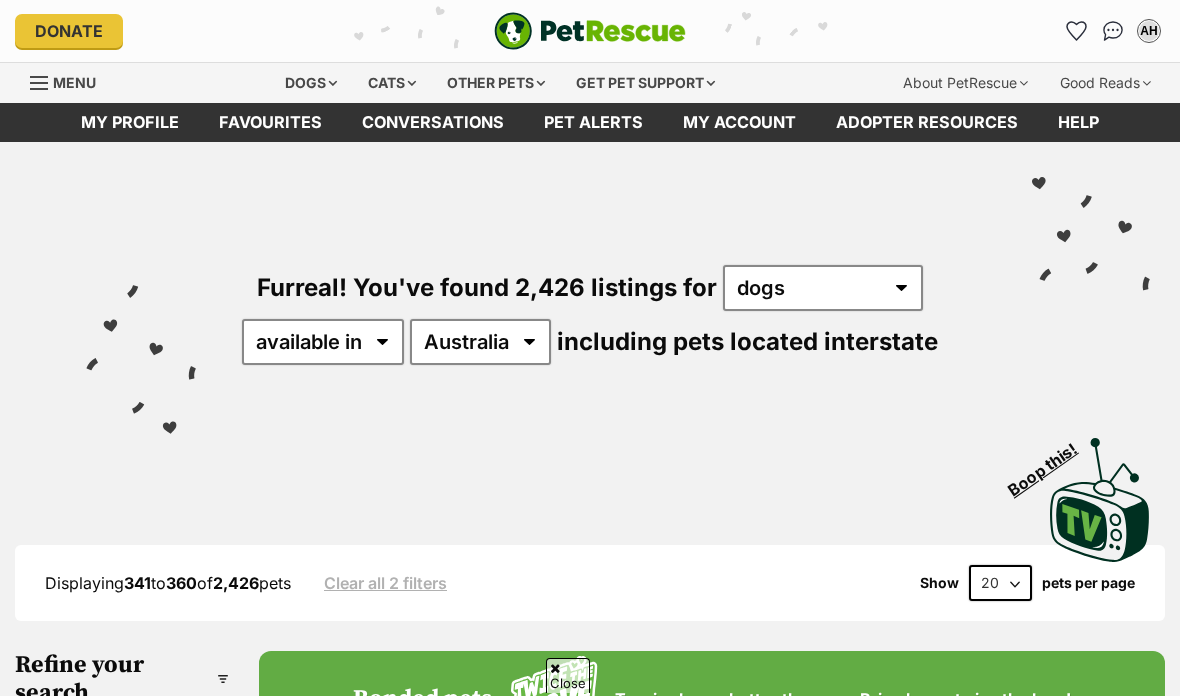 scroll, scrollTop: 573, scrollLeft: 0, axis: vertical 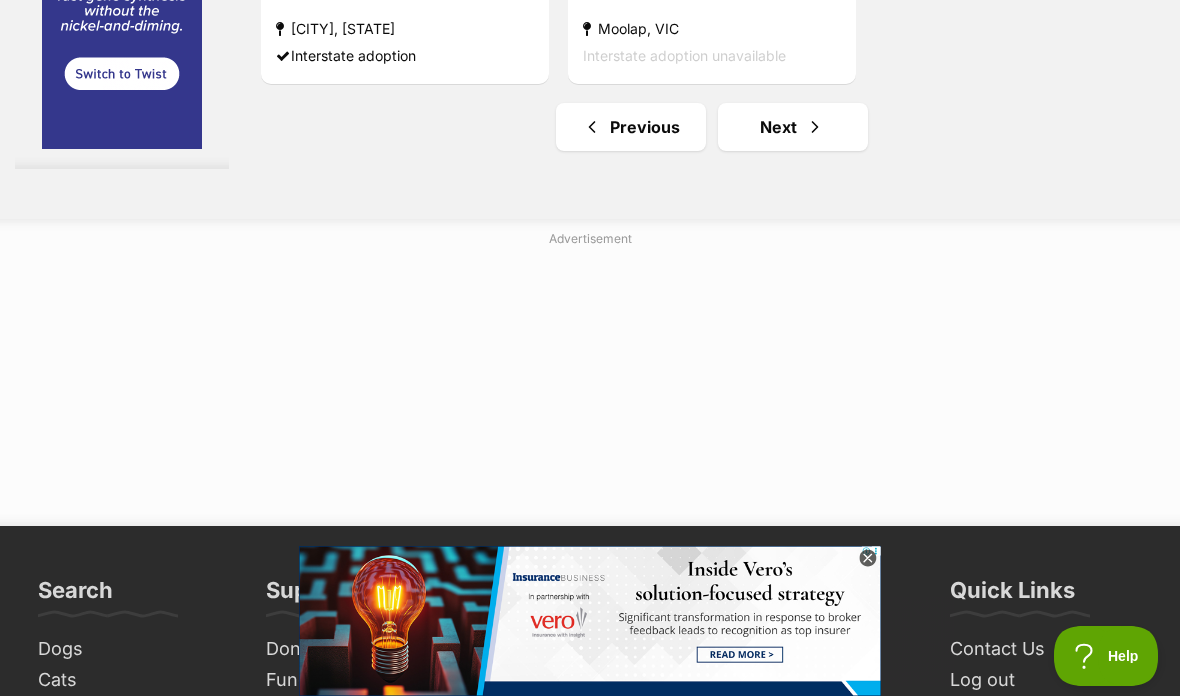 click on "Next" at bounding box center (793, 127) 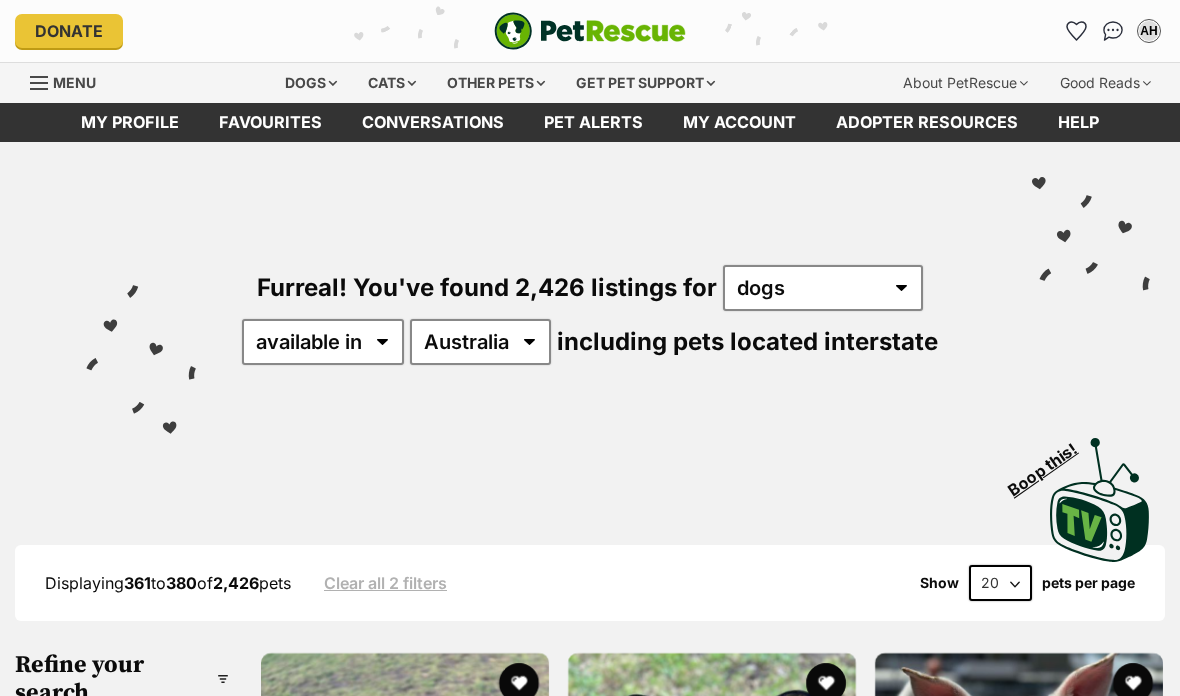 scroll, scrollTop: 0, scrollLeft: 0, axis: both 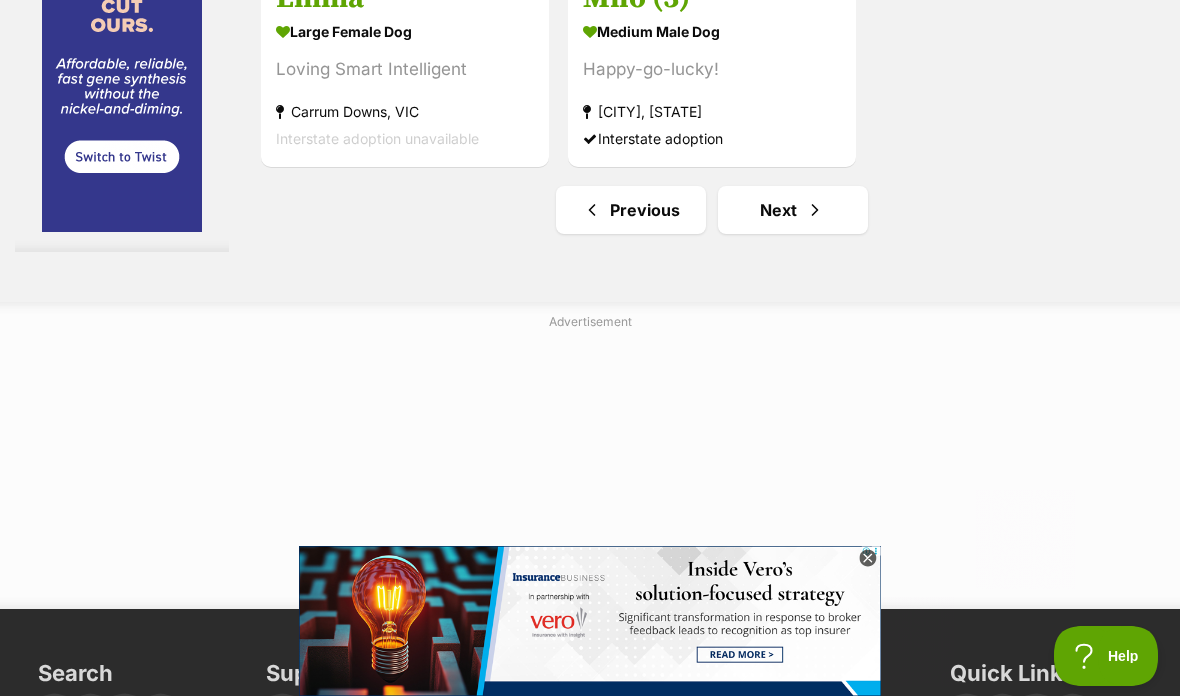 click on "Next" at bounding box center (793, 210) 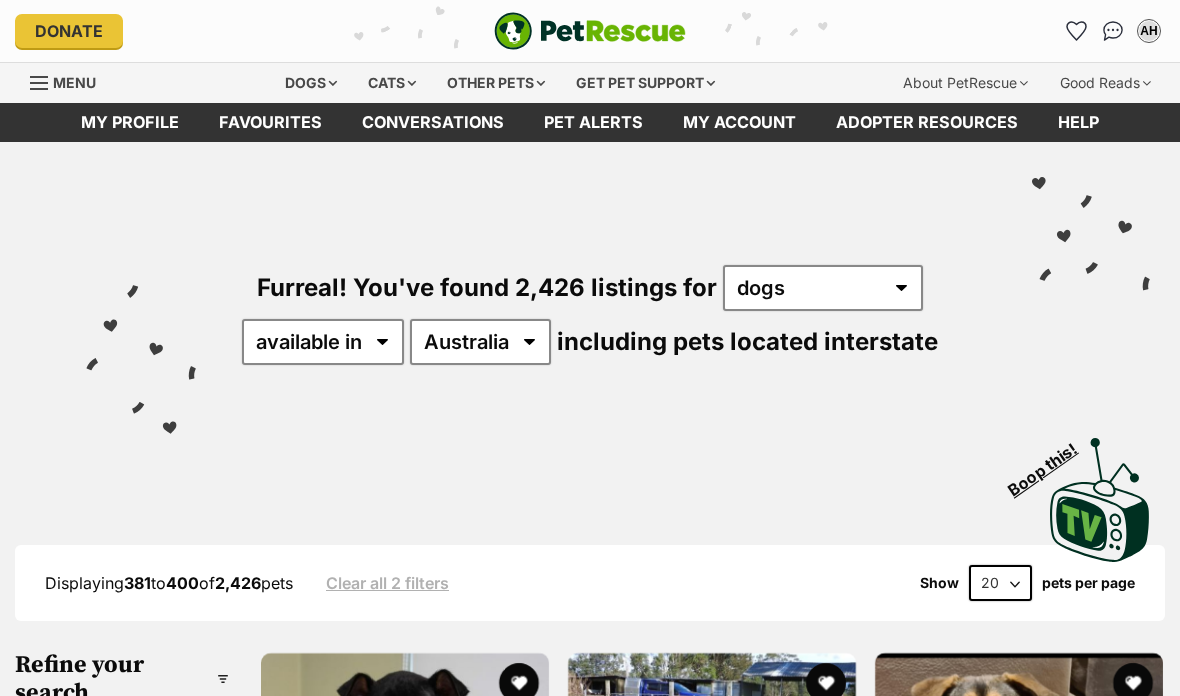 scroll, scrollTop: 621, scrollLeft: 0, axis: vertical 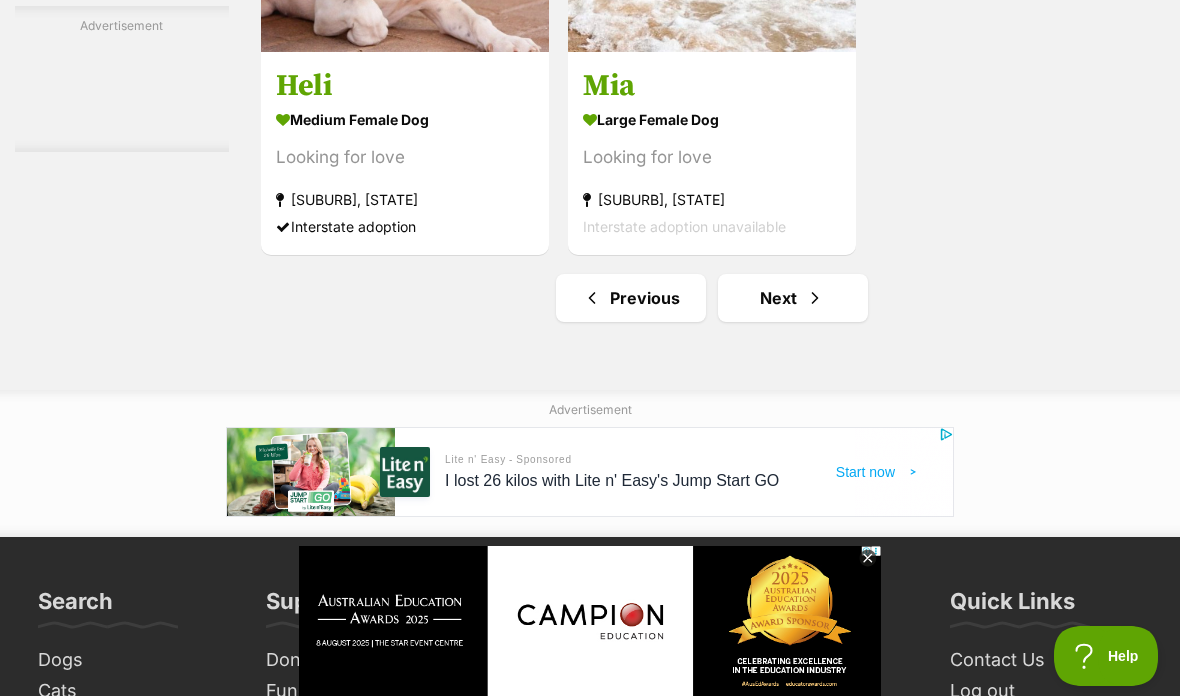click at bounding box center (815, 298) 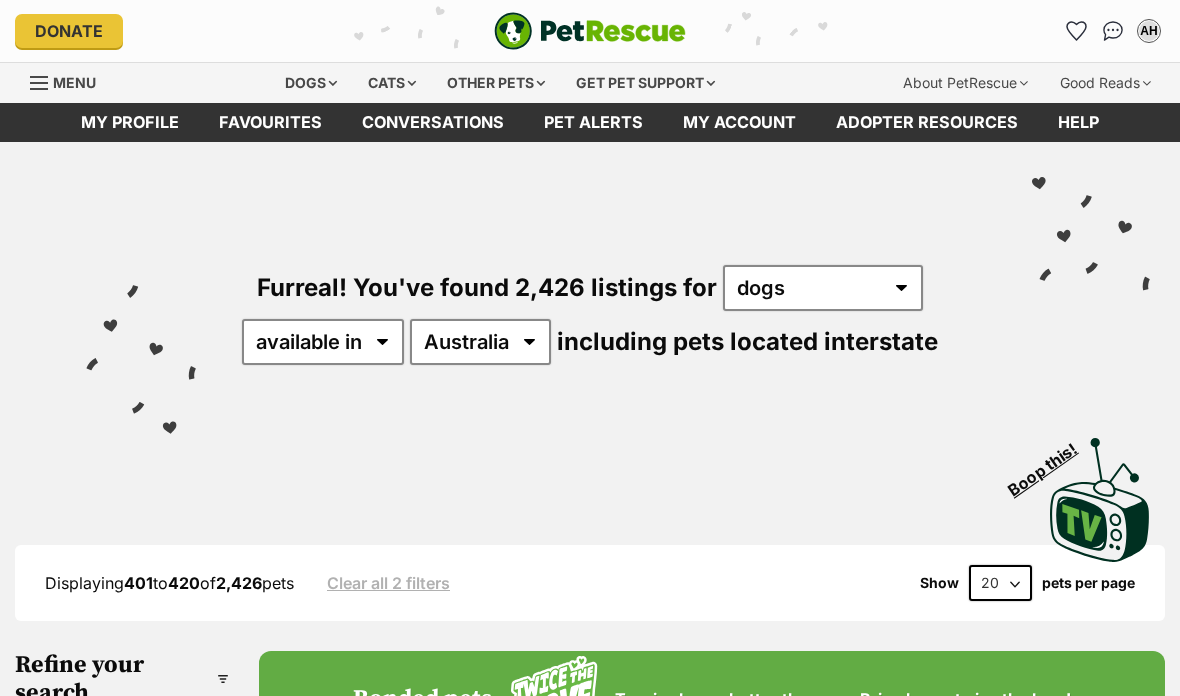 scroll, scrollTop: 0, scrollLeft: 0, axis: both 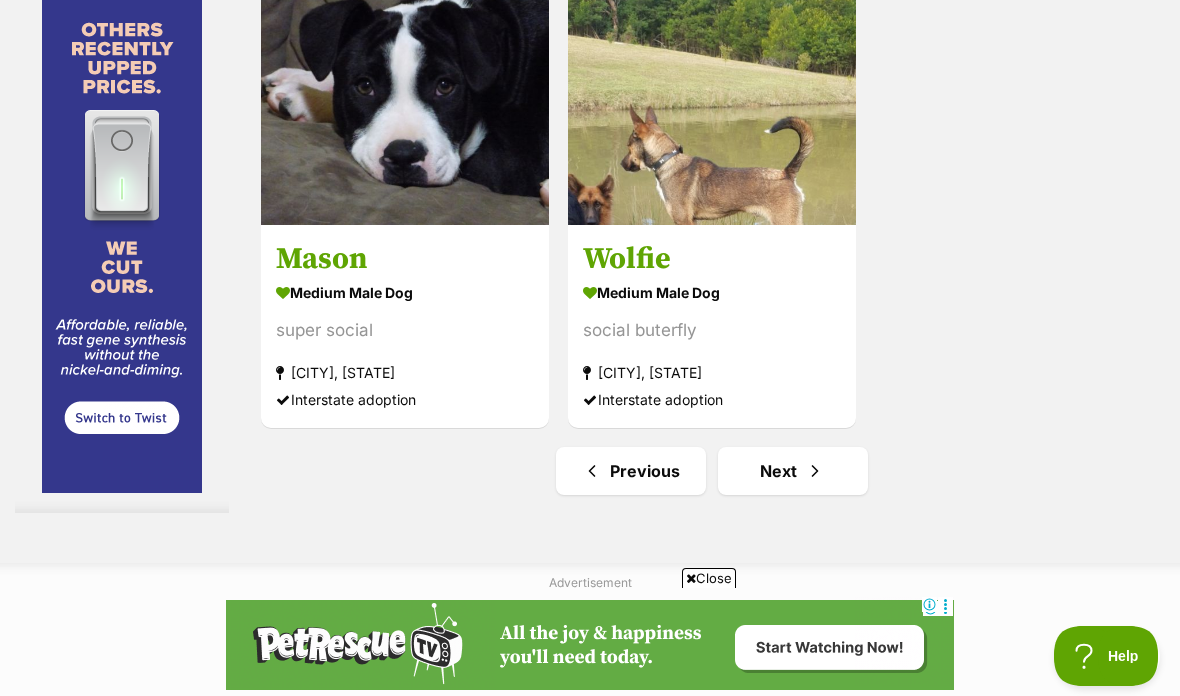click at bounding box center (815, 471) 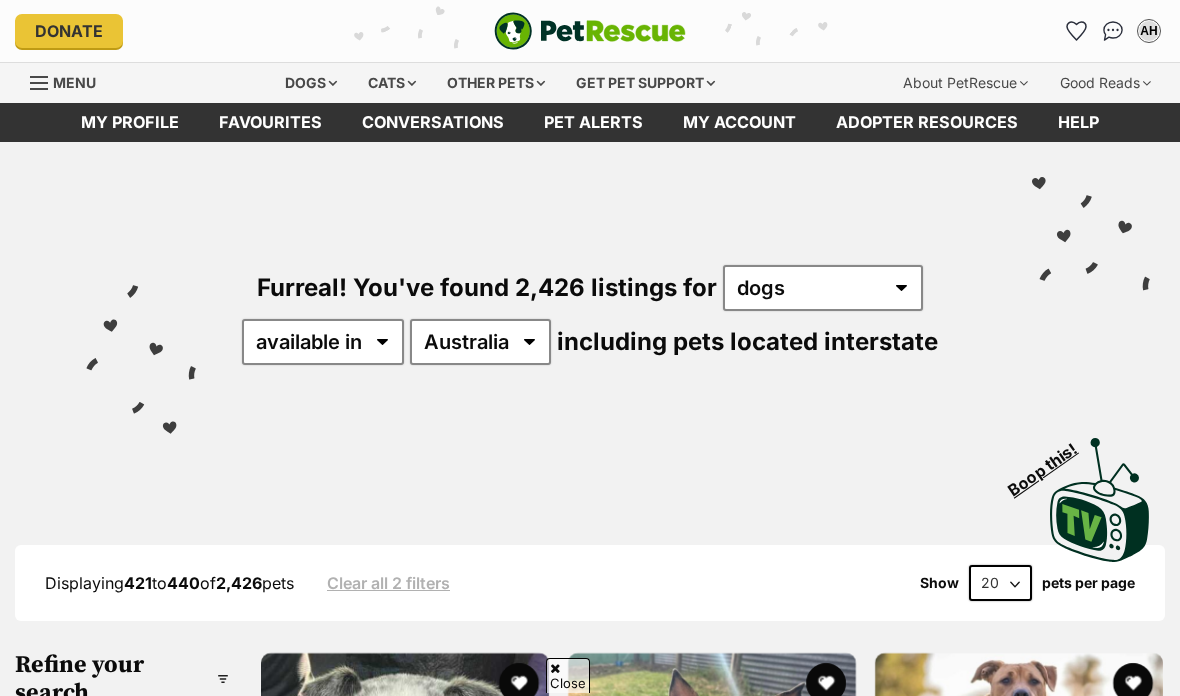 scroll, scrollTop: 555, scrollLeft: 0, axis: vertical 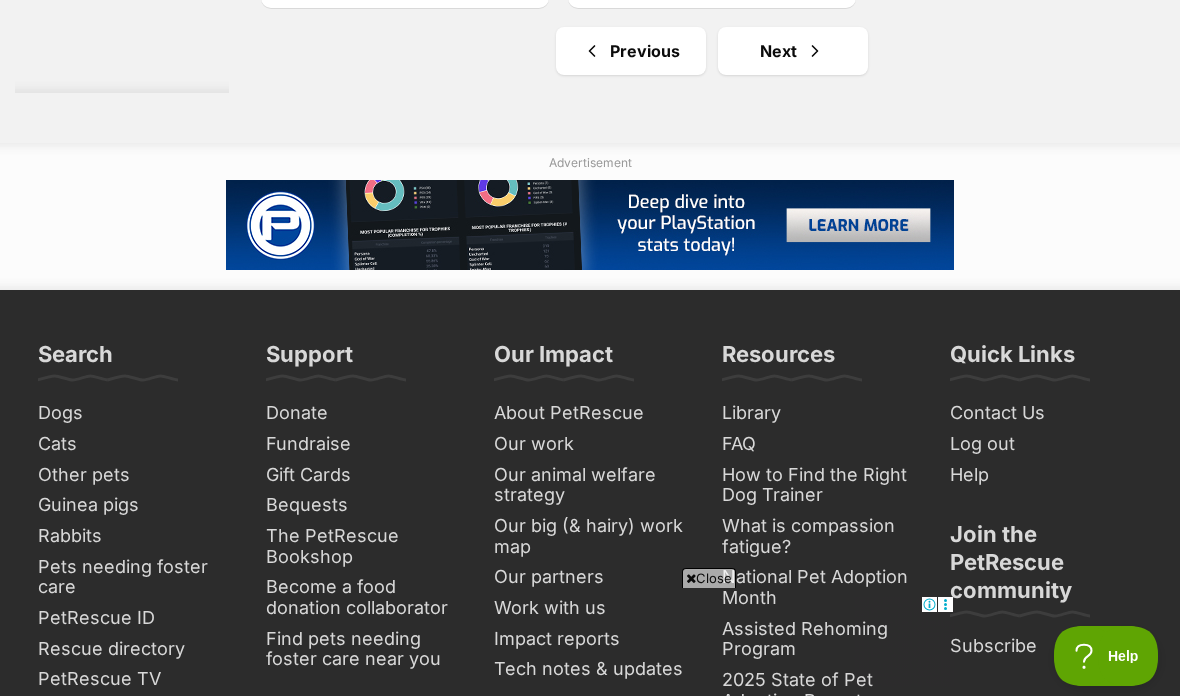 click on "Next" at bounding box center (793, 51) 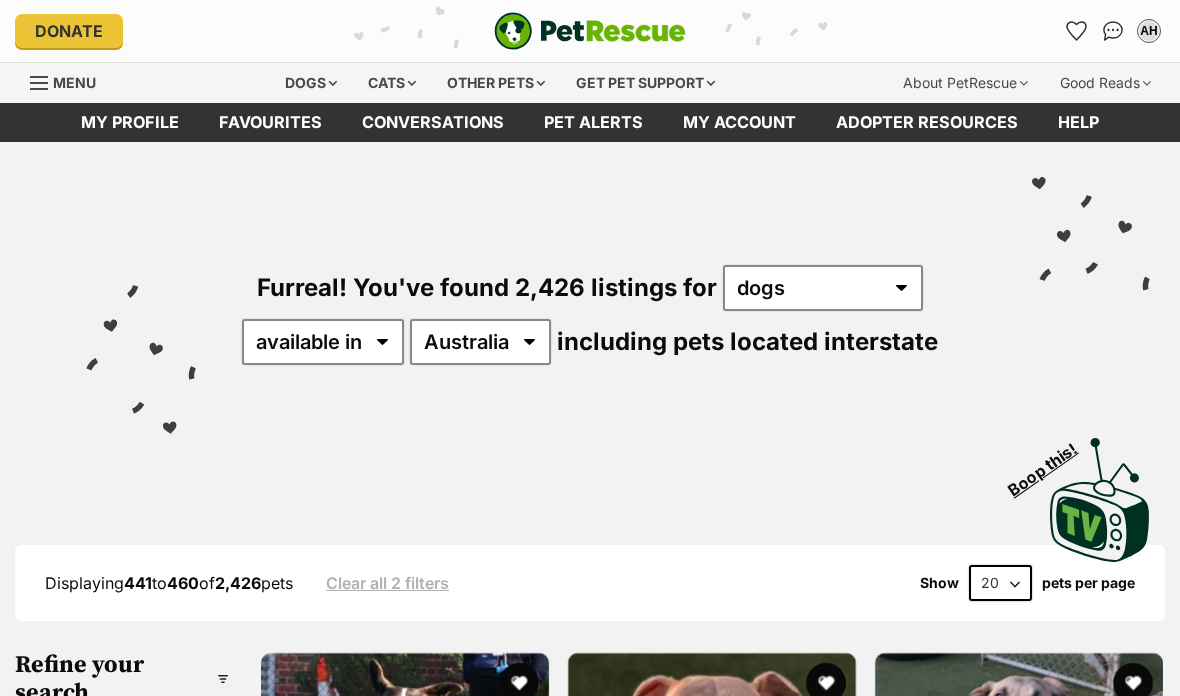 scroll, scrollTop: 212, scrollLeft: 0, axis: vertical 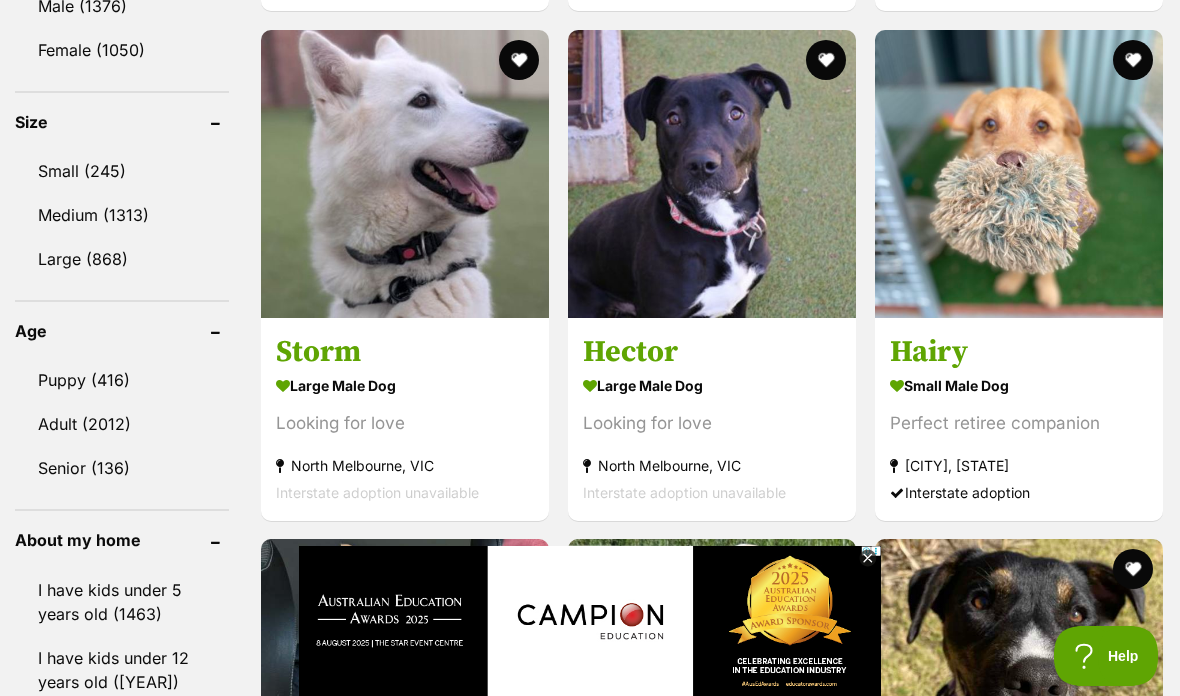 click at bounding box center [1019, 174] 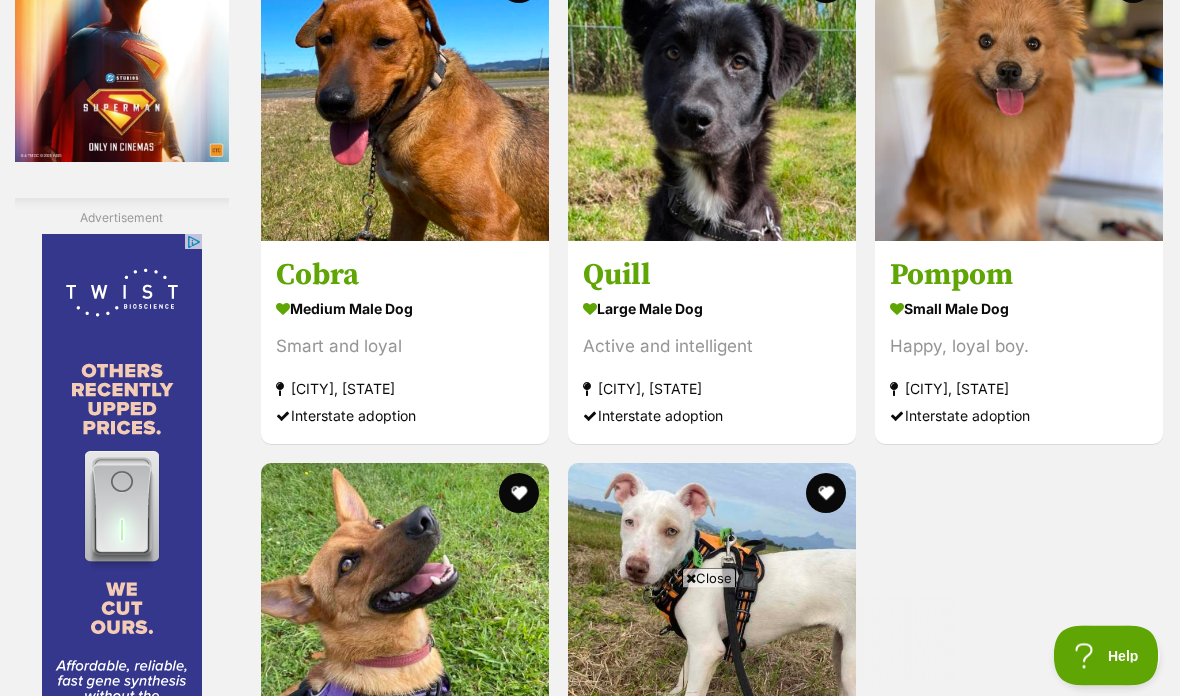 scroll, scrollTop: 3434, scrollLeft: 0, axis: vertical 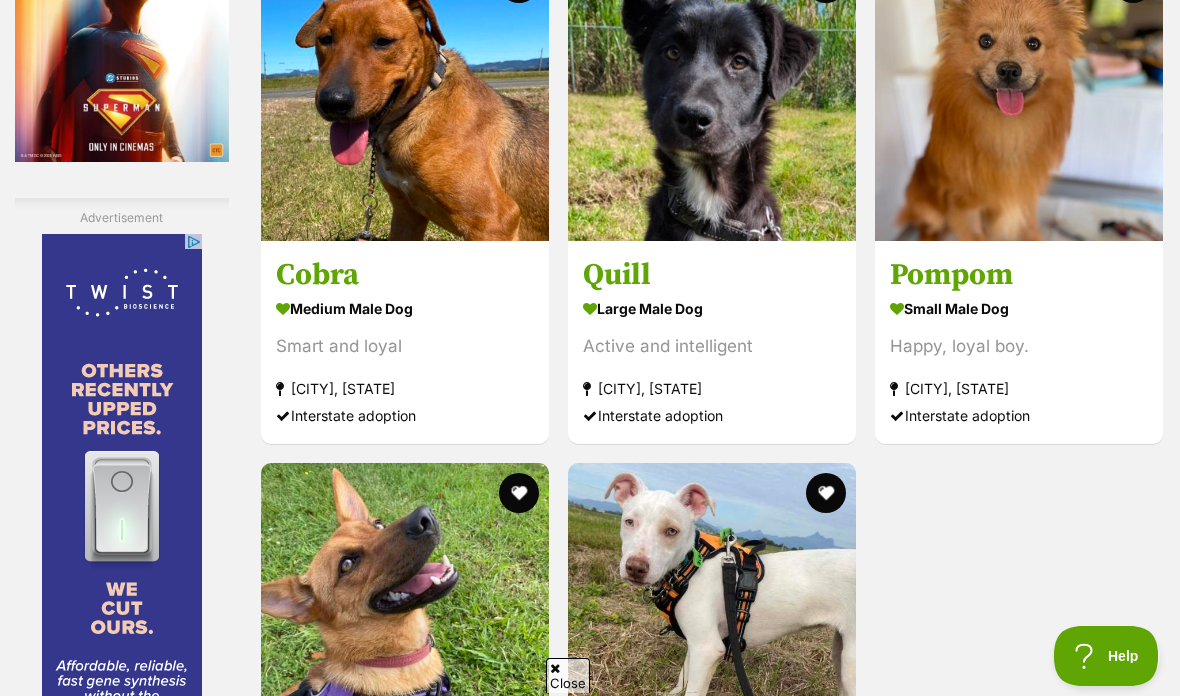 click at bounding box center [1019, 97] 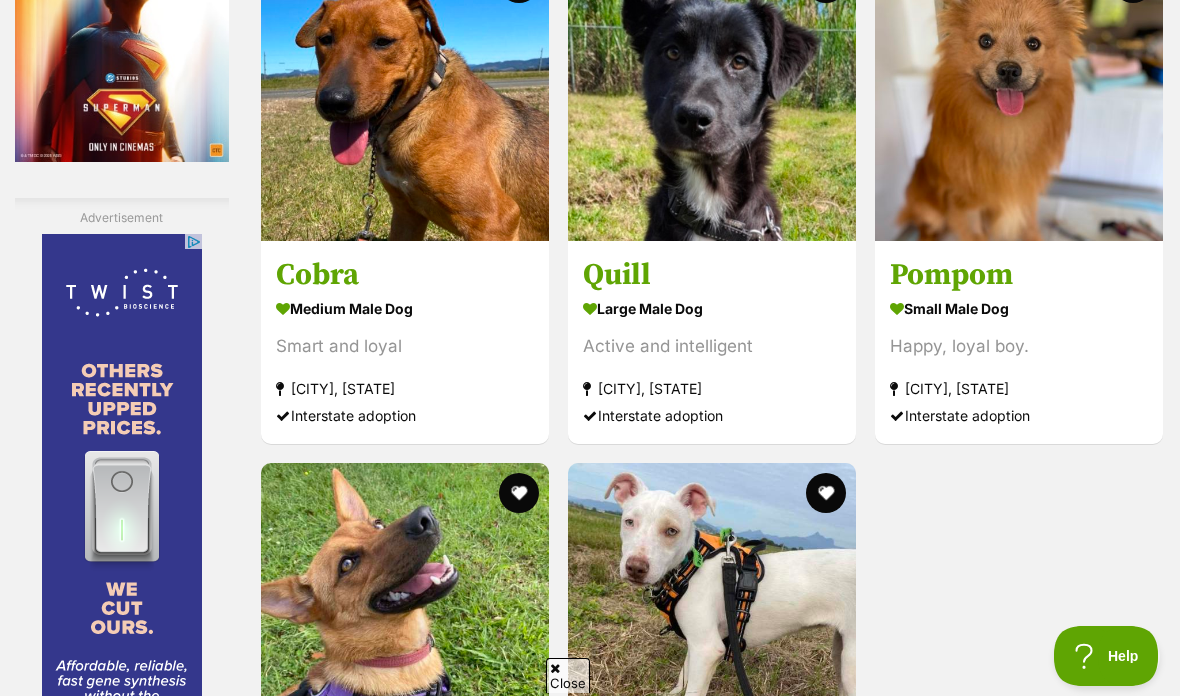 scroll, scrollTop: 0, scrollLeft: 0, axis: both 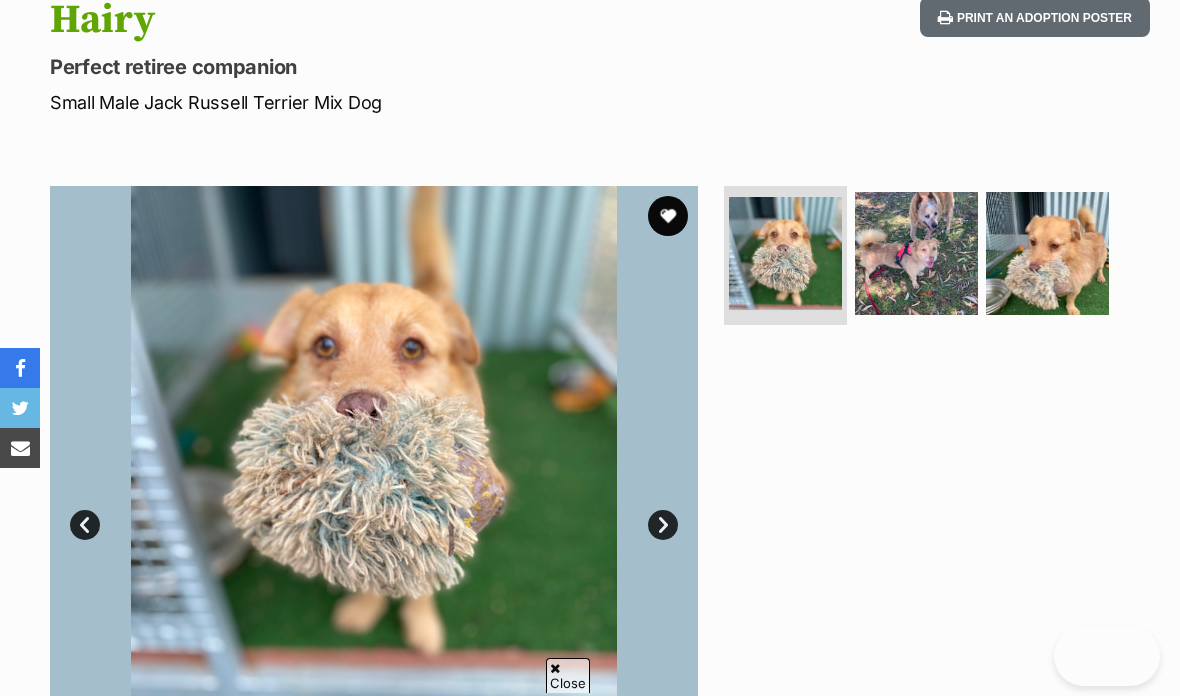 click at bounding box center (916, 253) 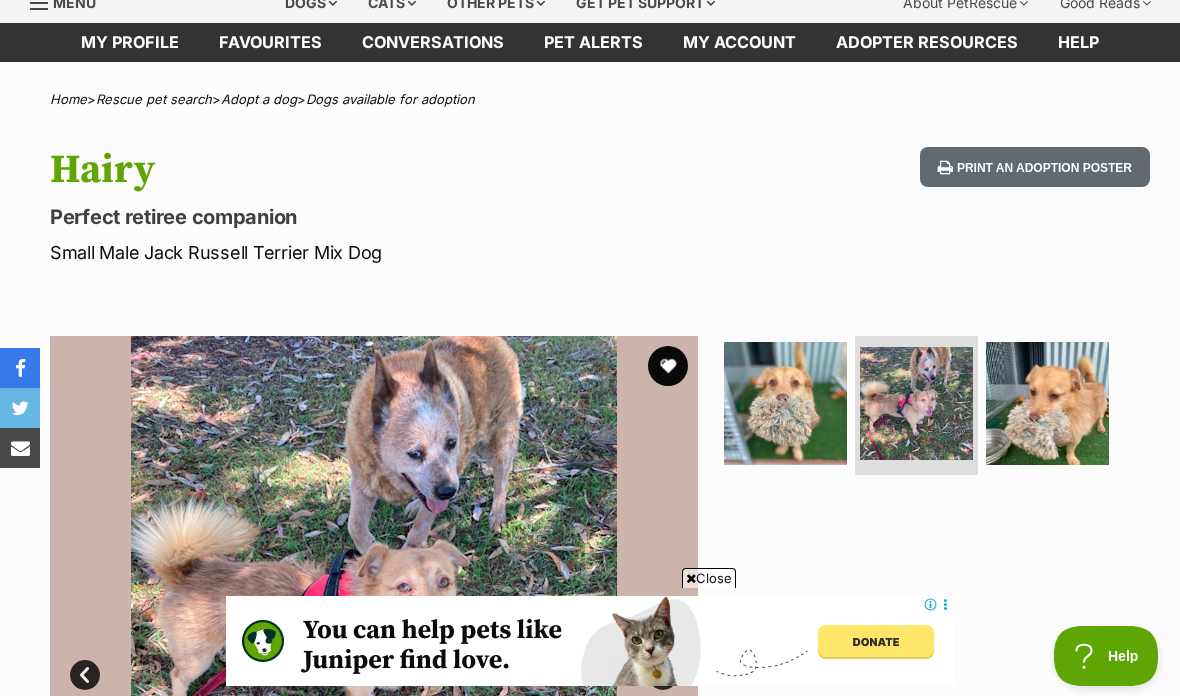 scroll, scrollTop: 0, scrollLeft: 0, axis: both 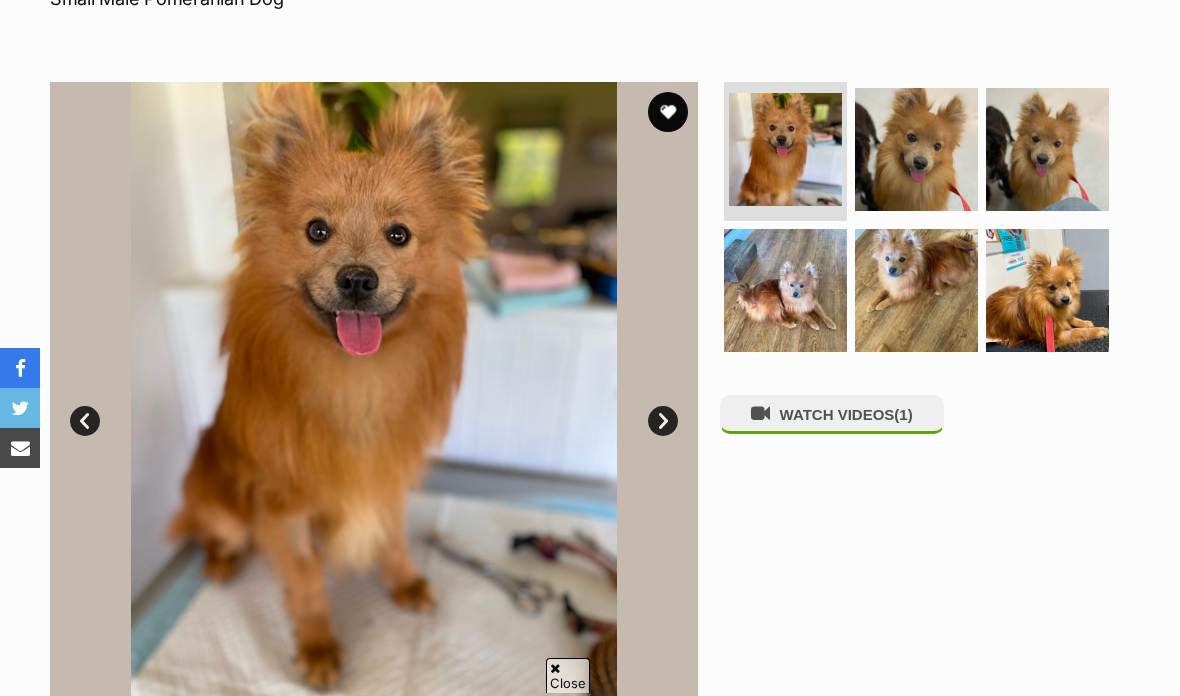 click at bounding box center (785, 290) 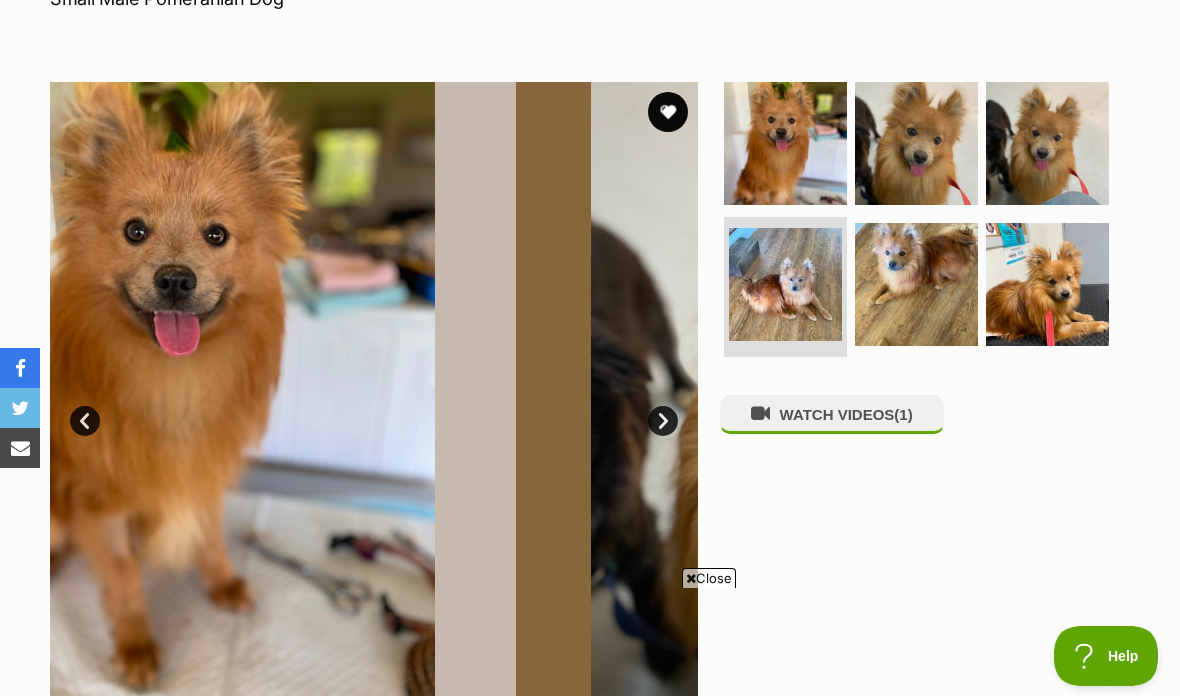 scroll, scrollTop: 0, scrollLeft: 0, axis: both 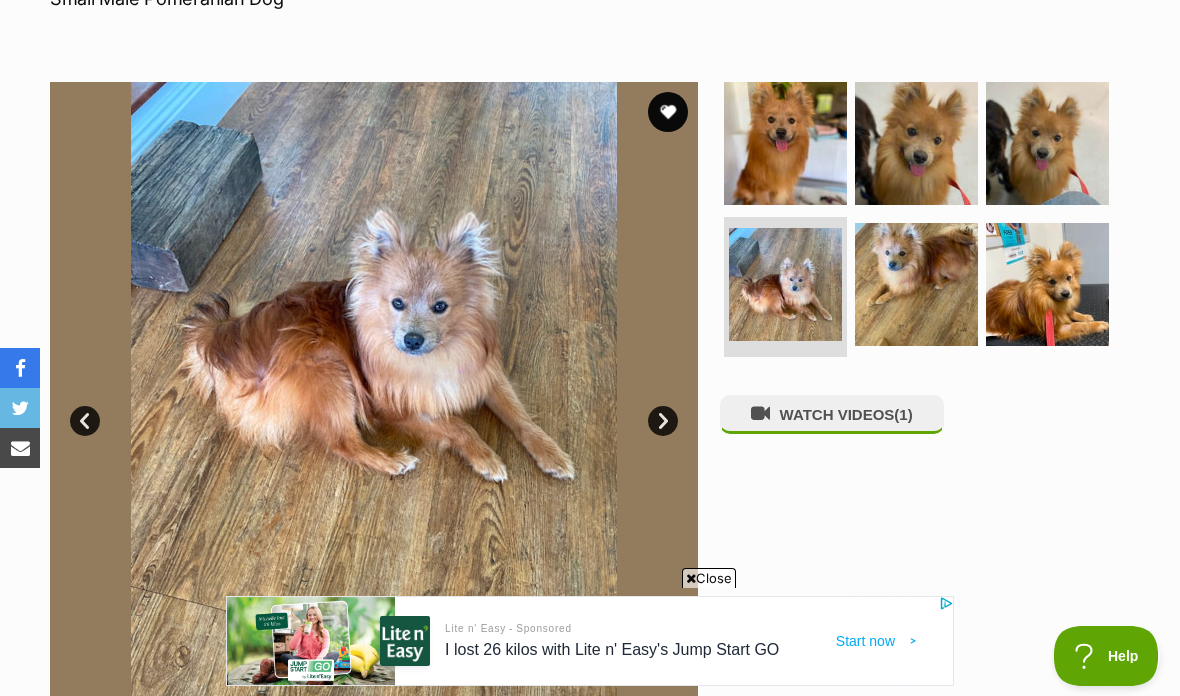 click at bounding box center [916, 284] 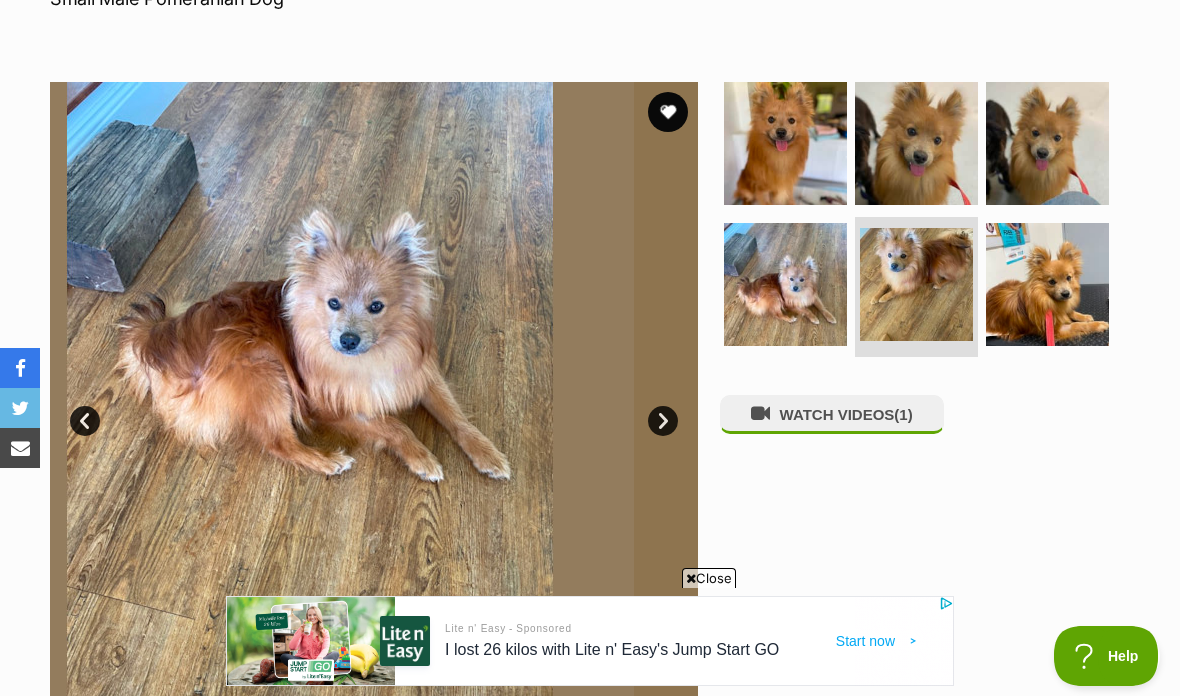 scroll, scrollTop: 0, scrollLeft: 0, axis: both 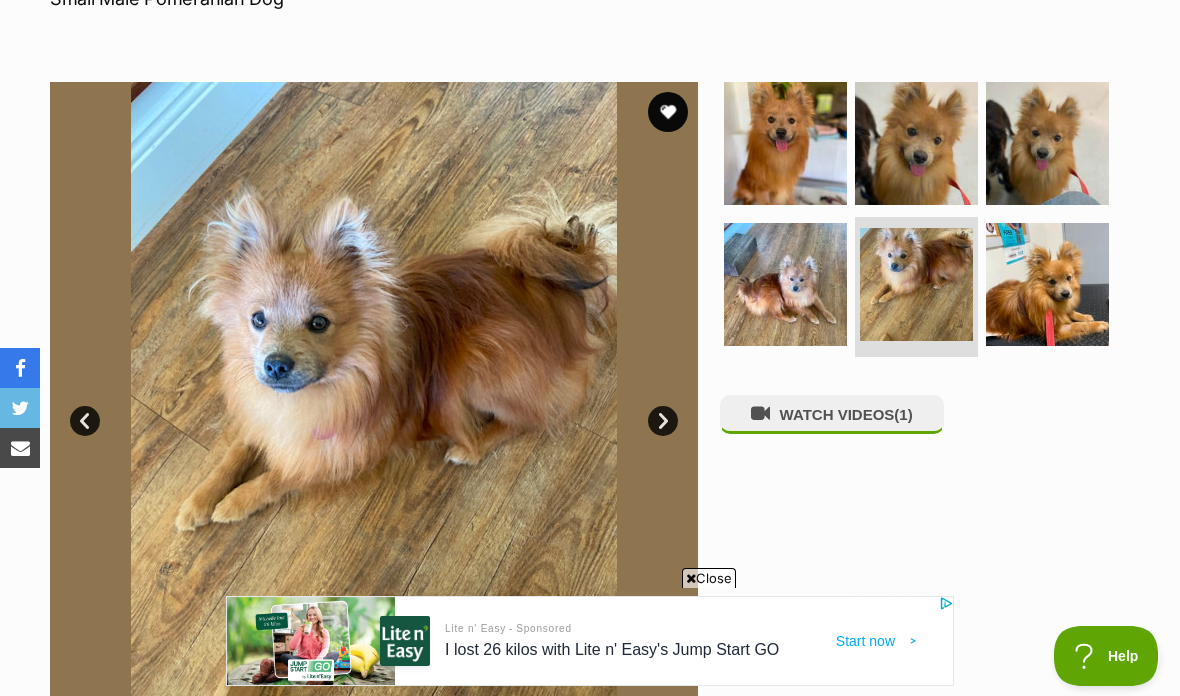 click at bounding box center [1047, 284] 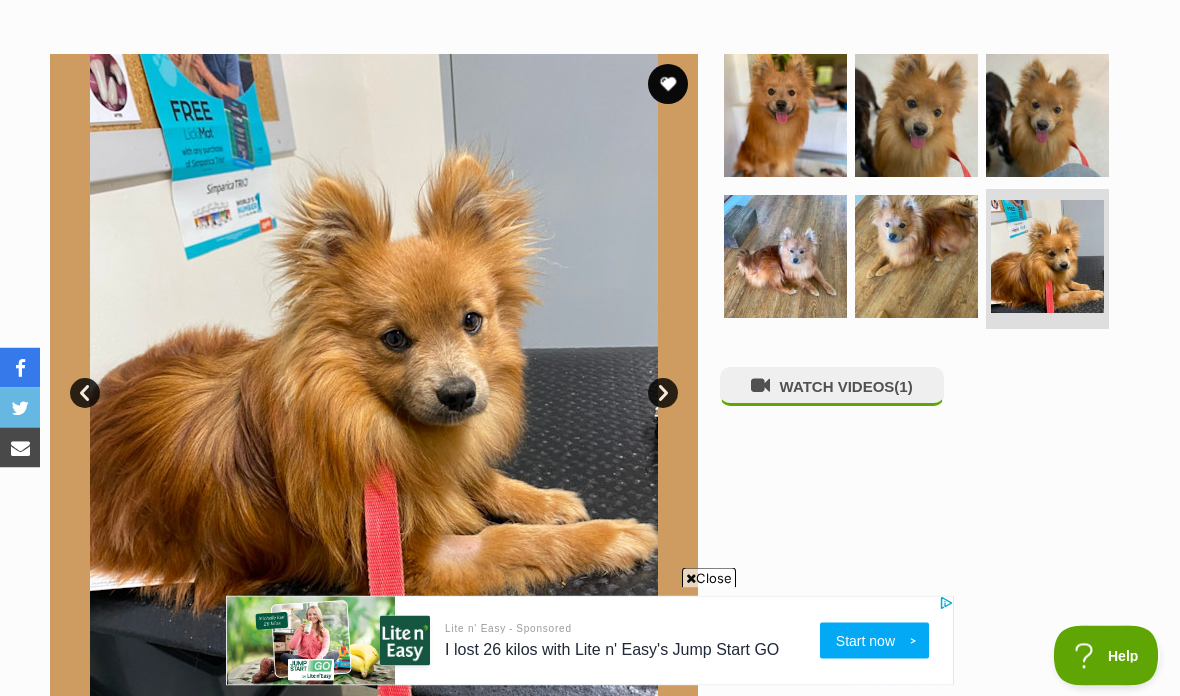 scroll, scrollTop: 303, scrollLeft: 0, axis: vertical 